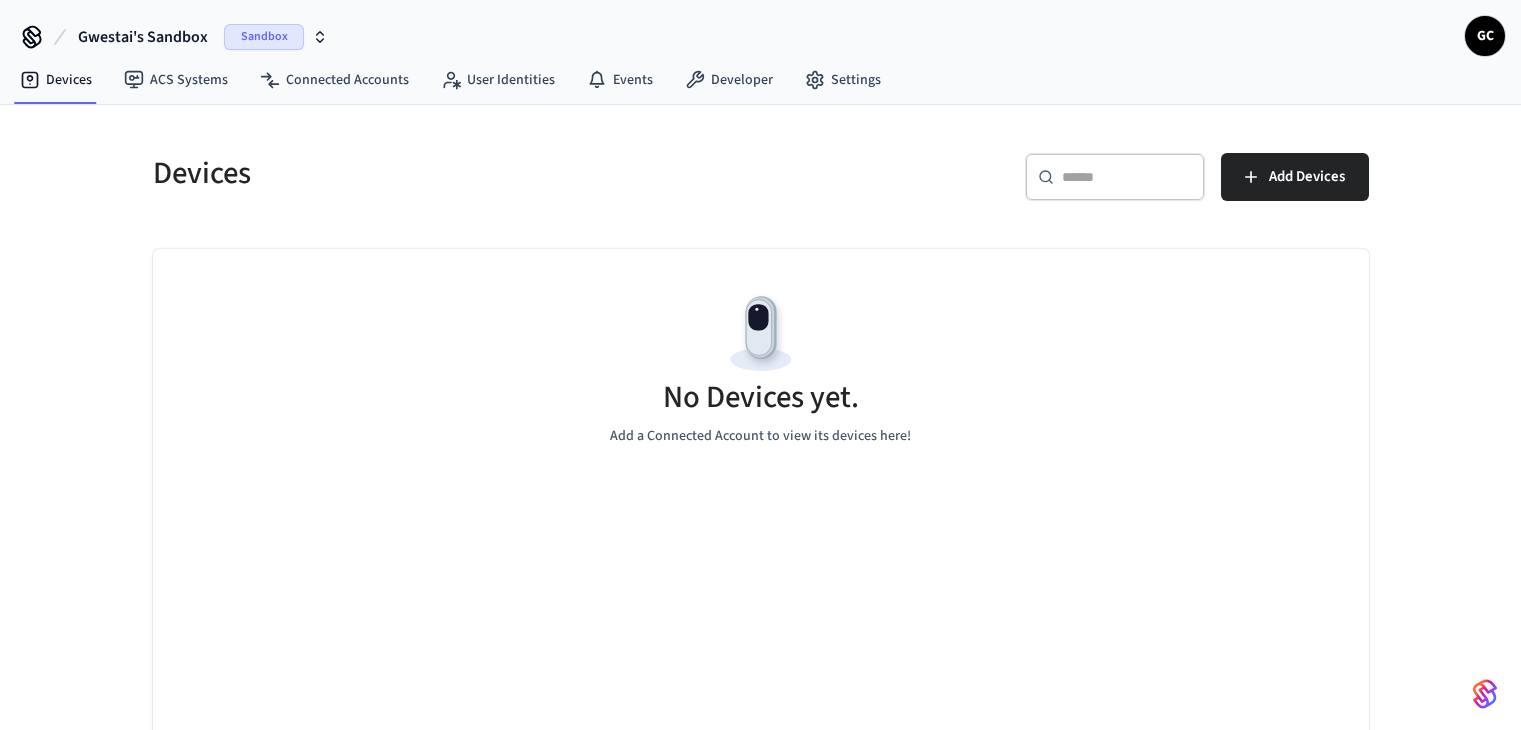 scroll, scrollTop: 0, scrollLeft: 0, axis: both 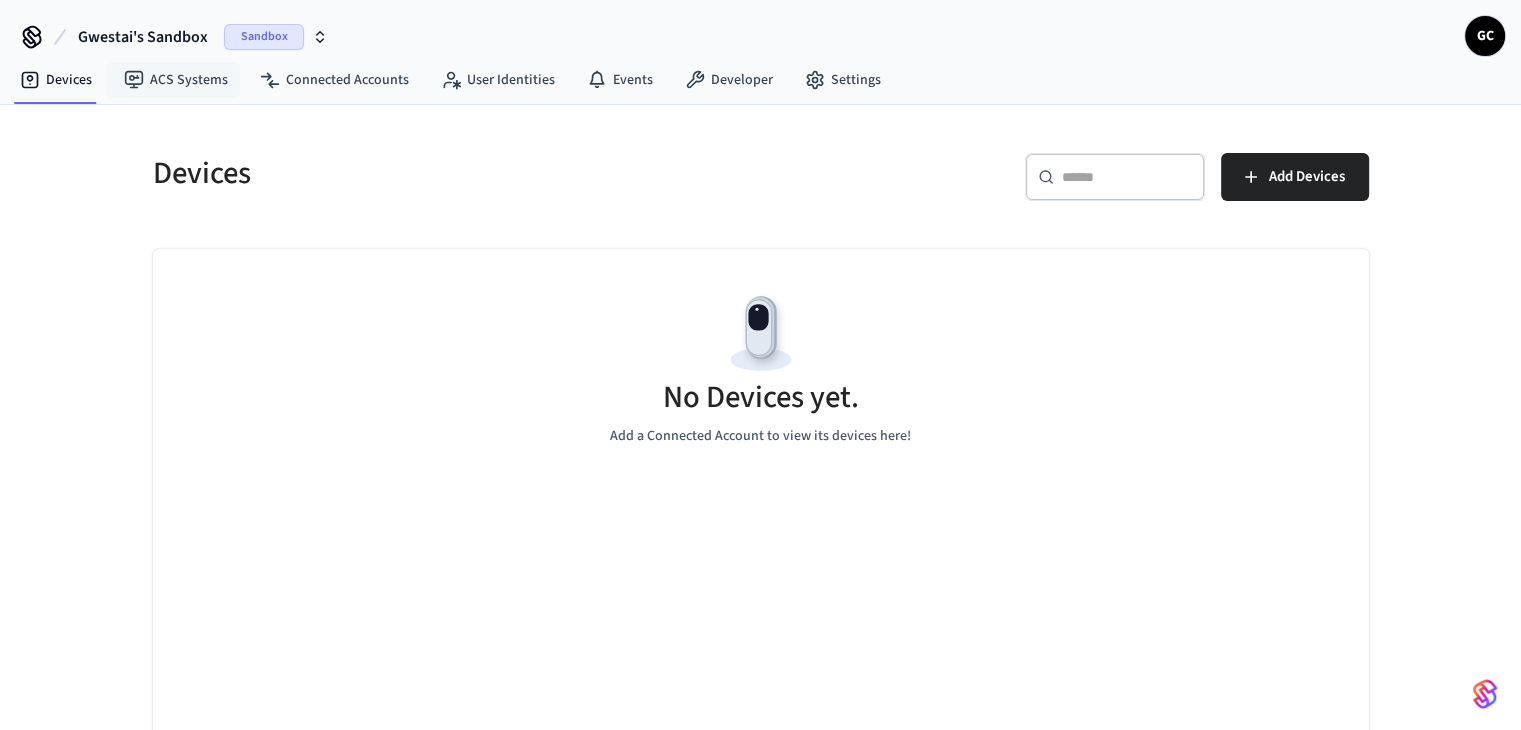 click on "Gwestai's Sandbox" at bounding box center (143, 37) 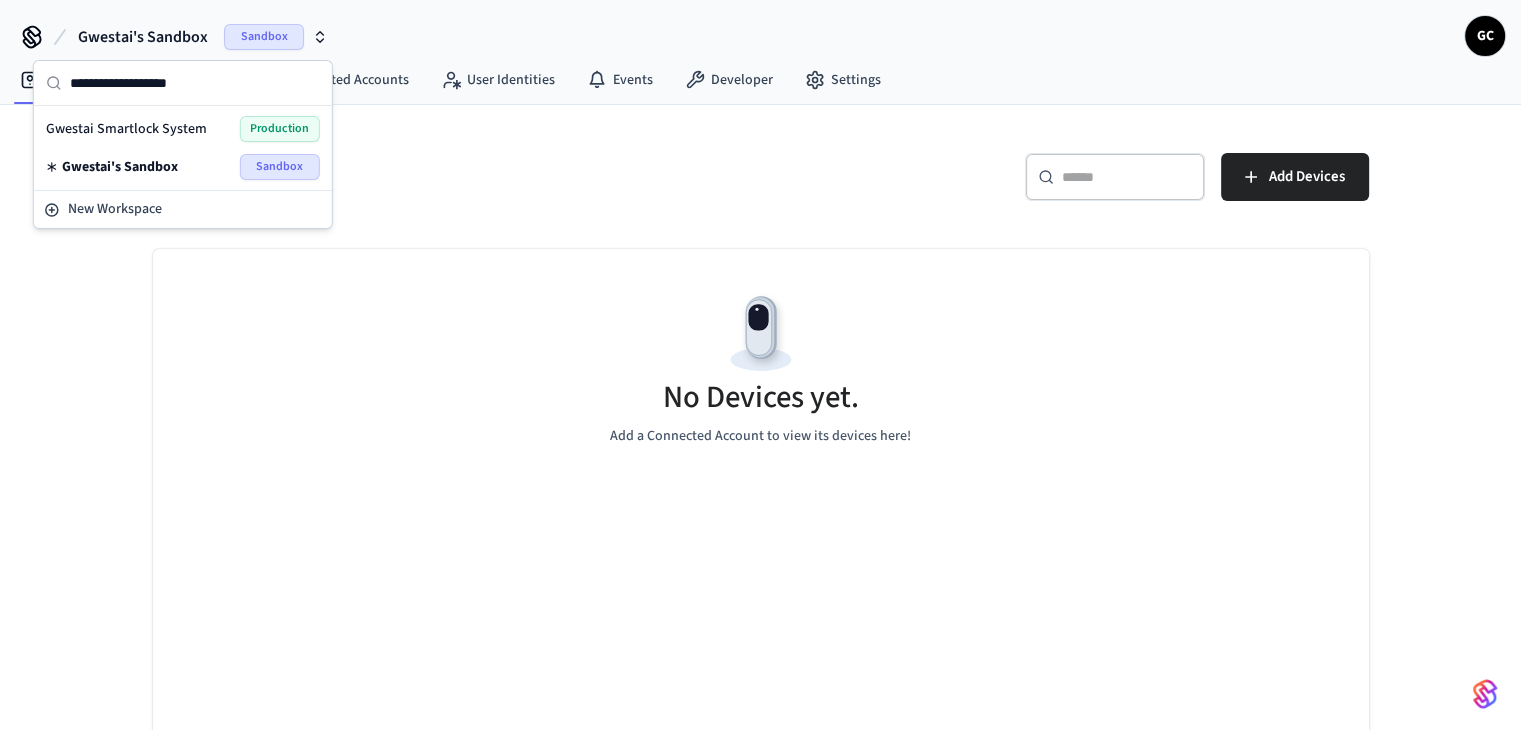 click on "Gwestai Smartlock System" at bounding box center [126, 129] 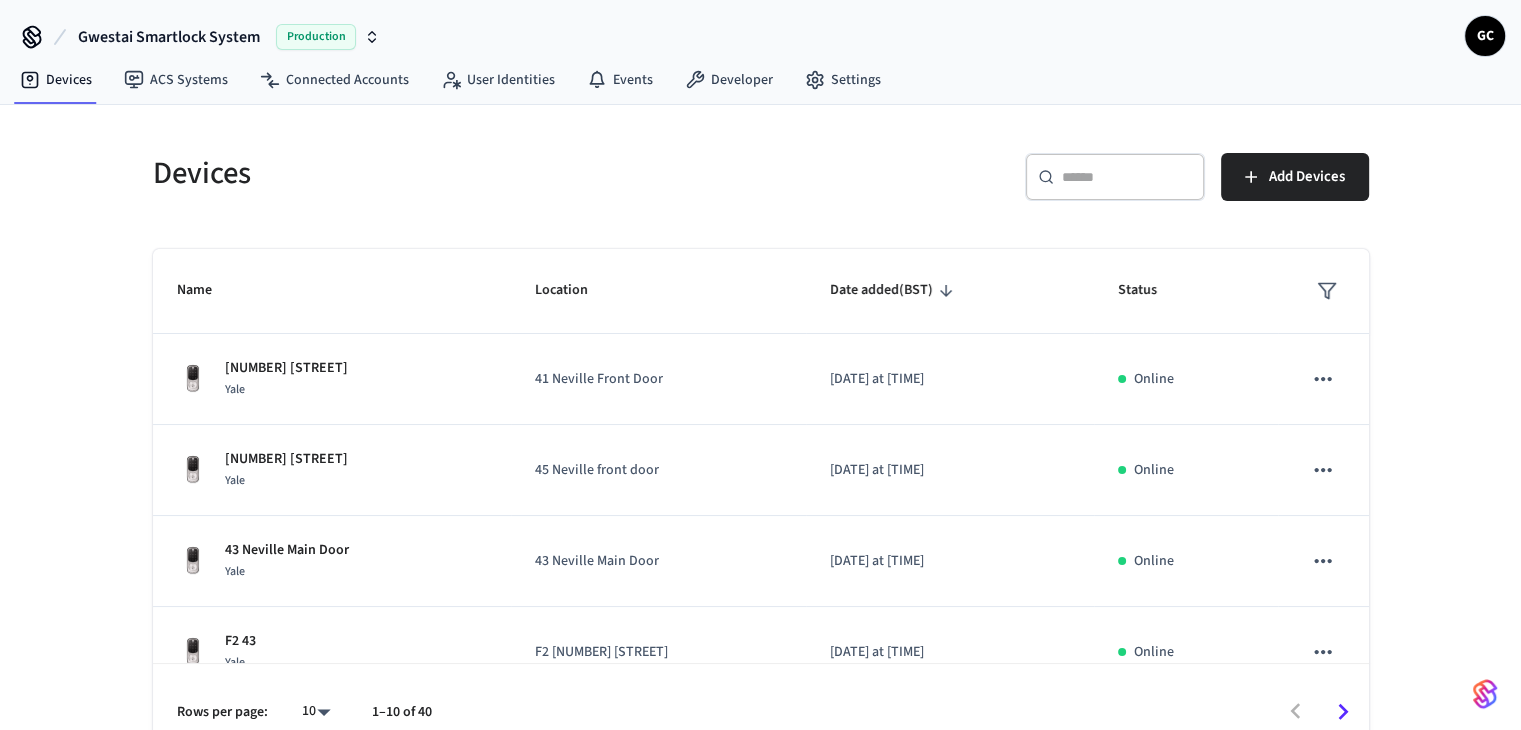click on "​ ​" at bounding box center (1115, 177) 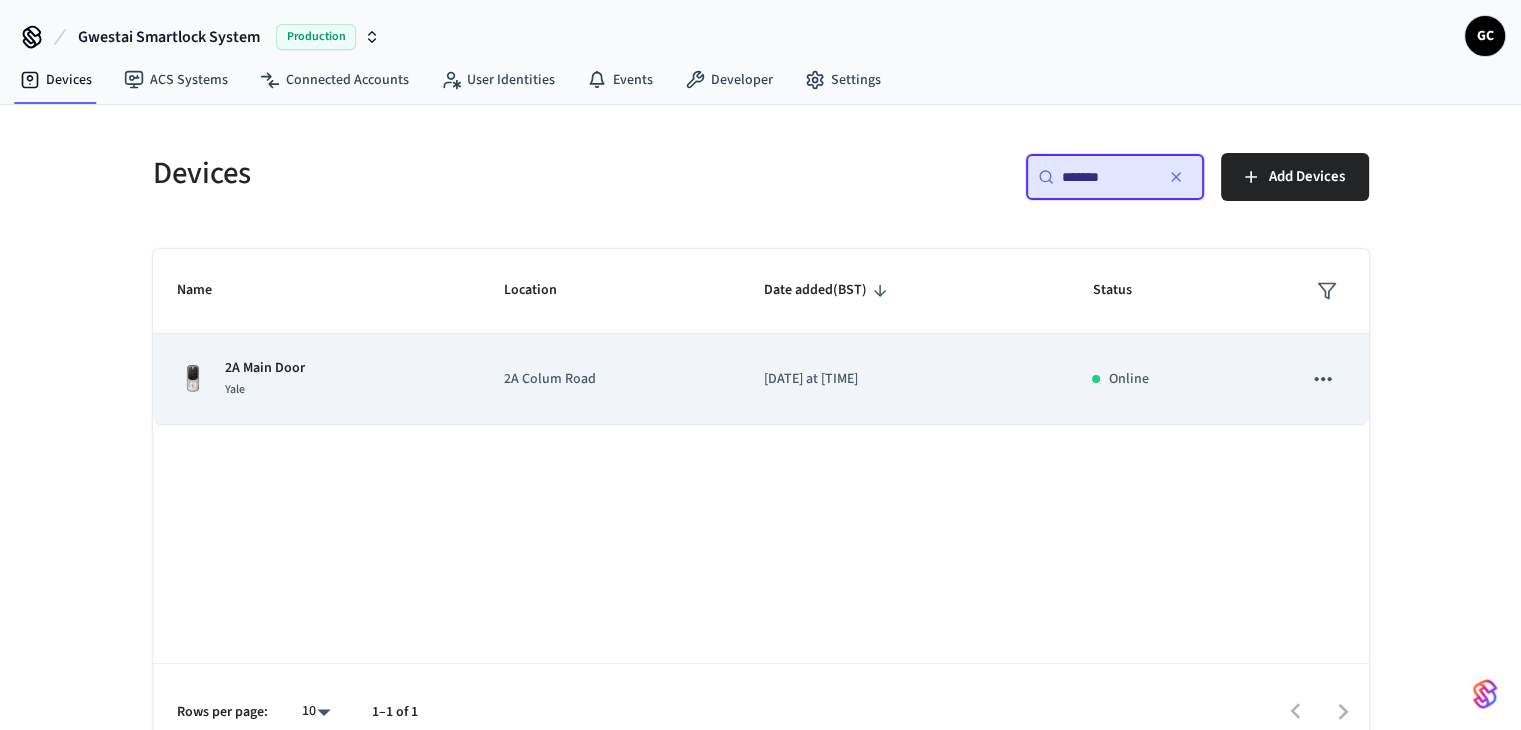 type on "*******" 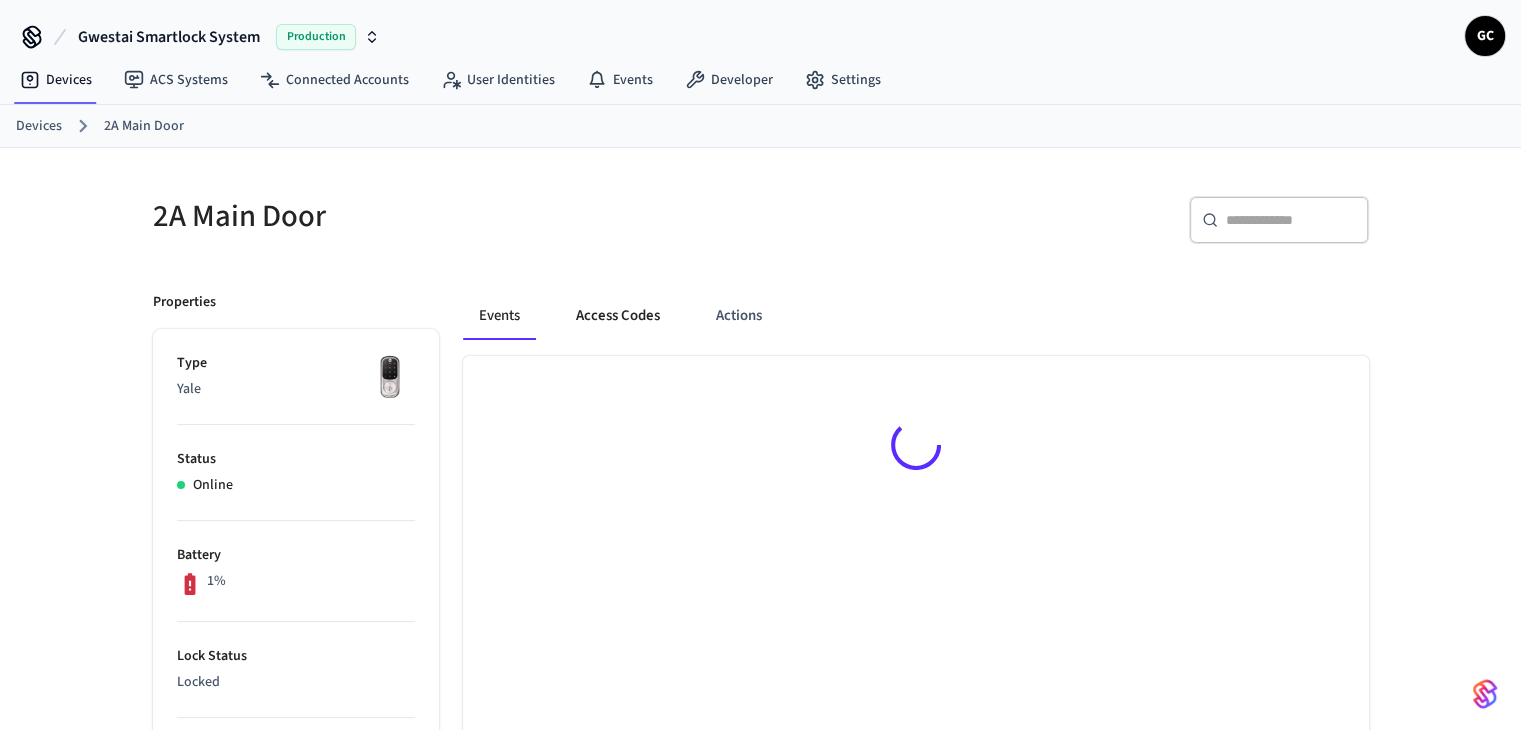 click on "Access Codes" at bounding box center [618, 316] 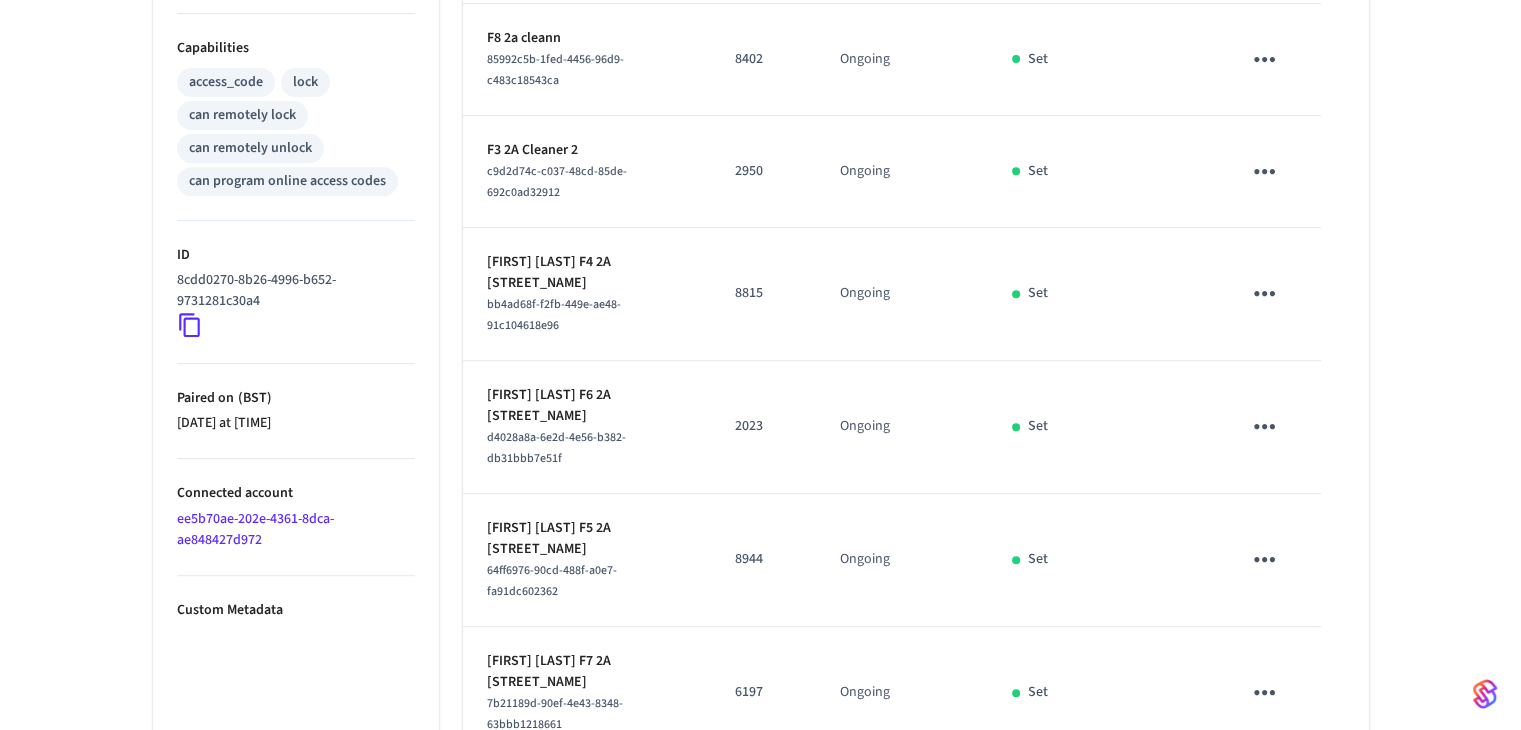 scroll, scrollTop: 952, scrollLeft: 0, axis: vertical 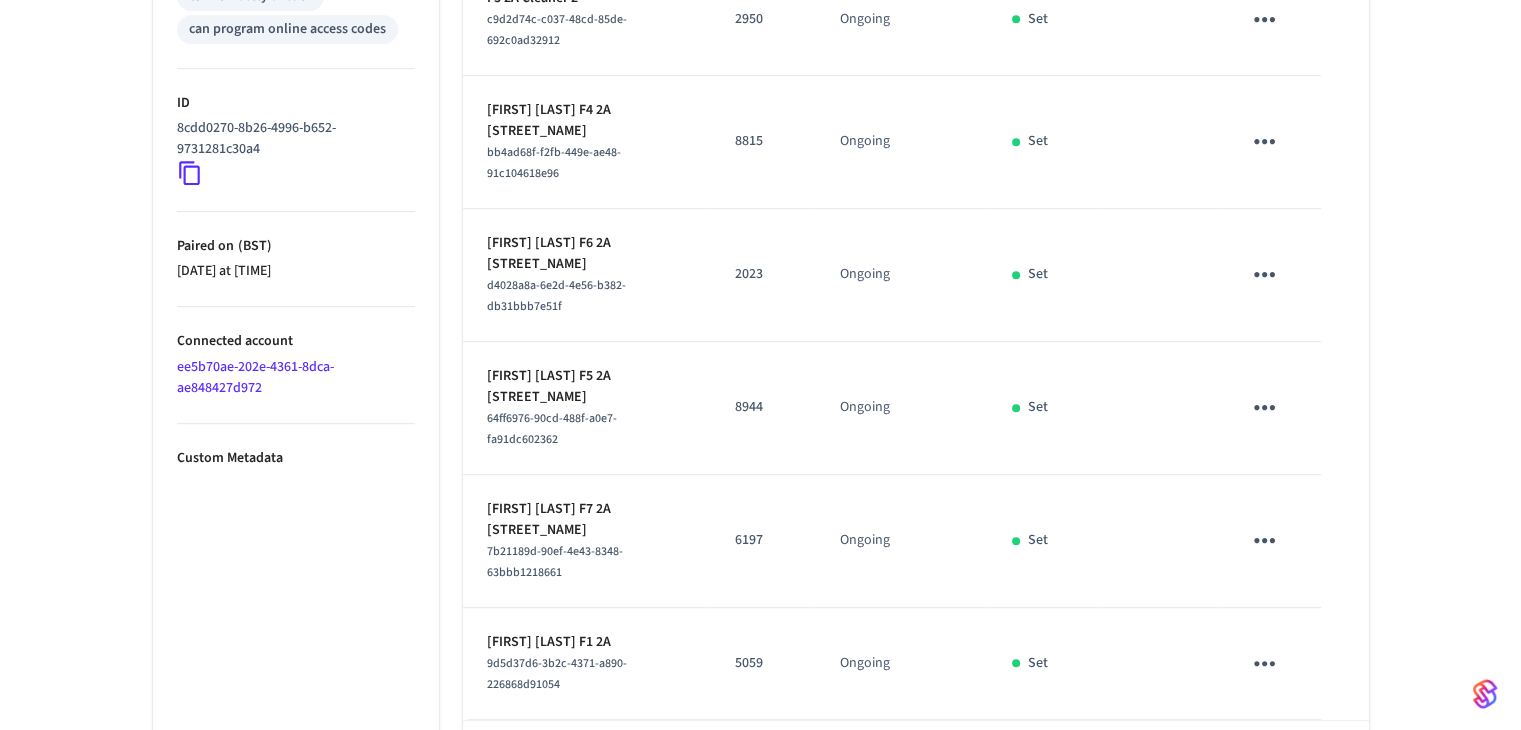 click 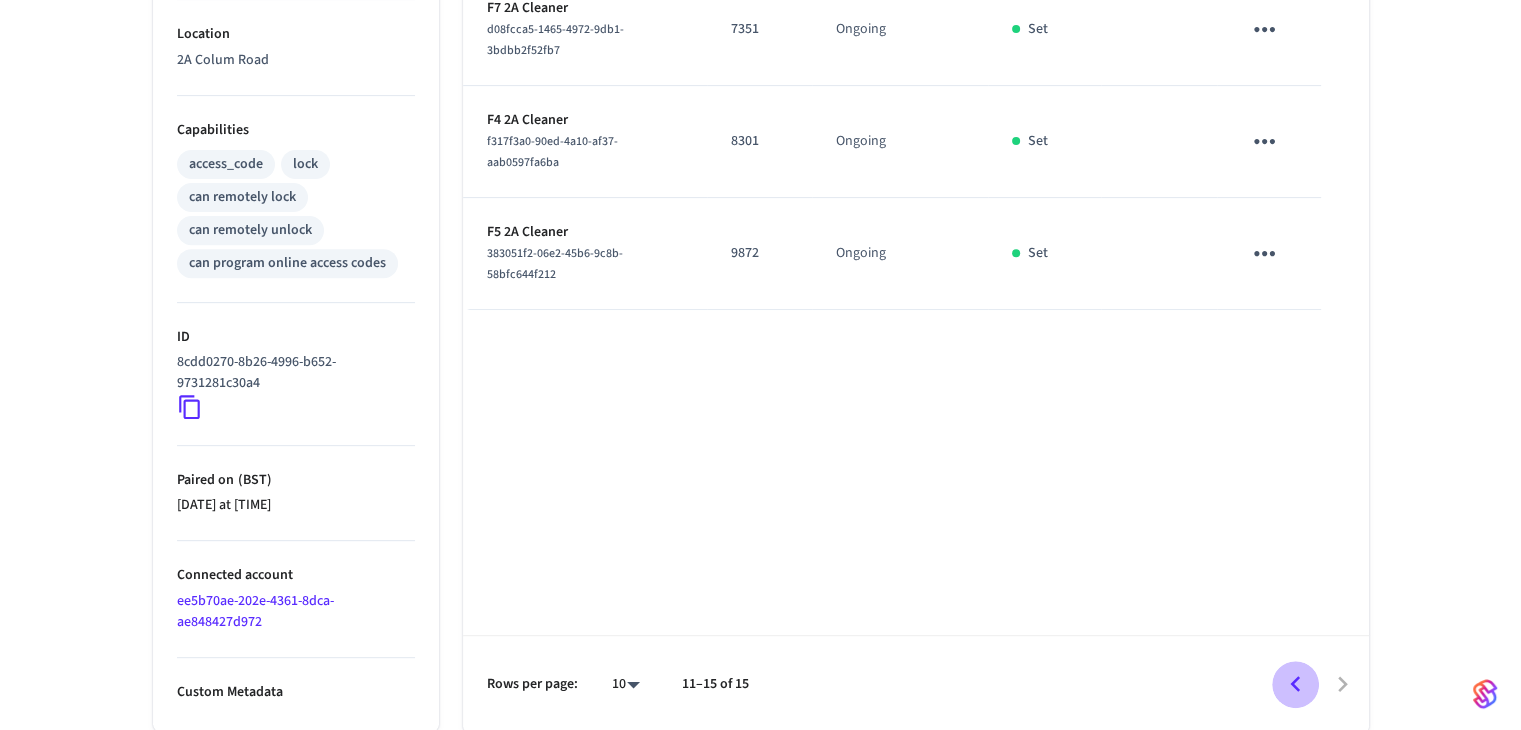 click 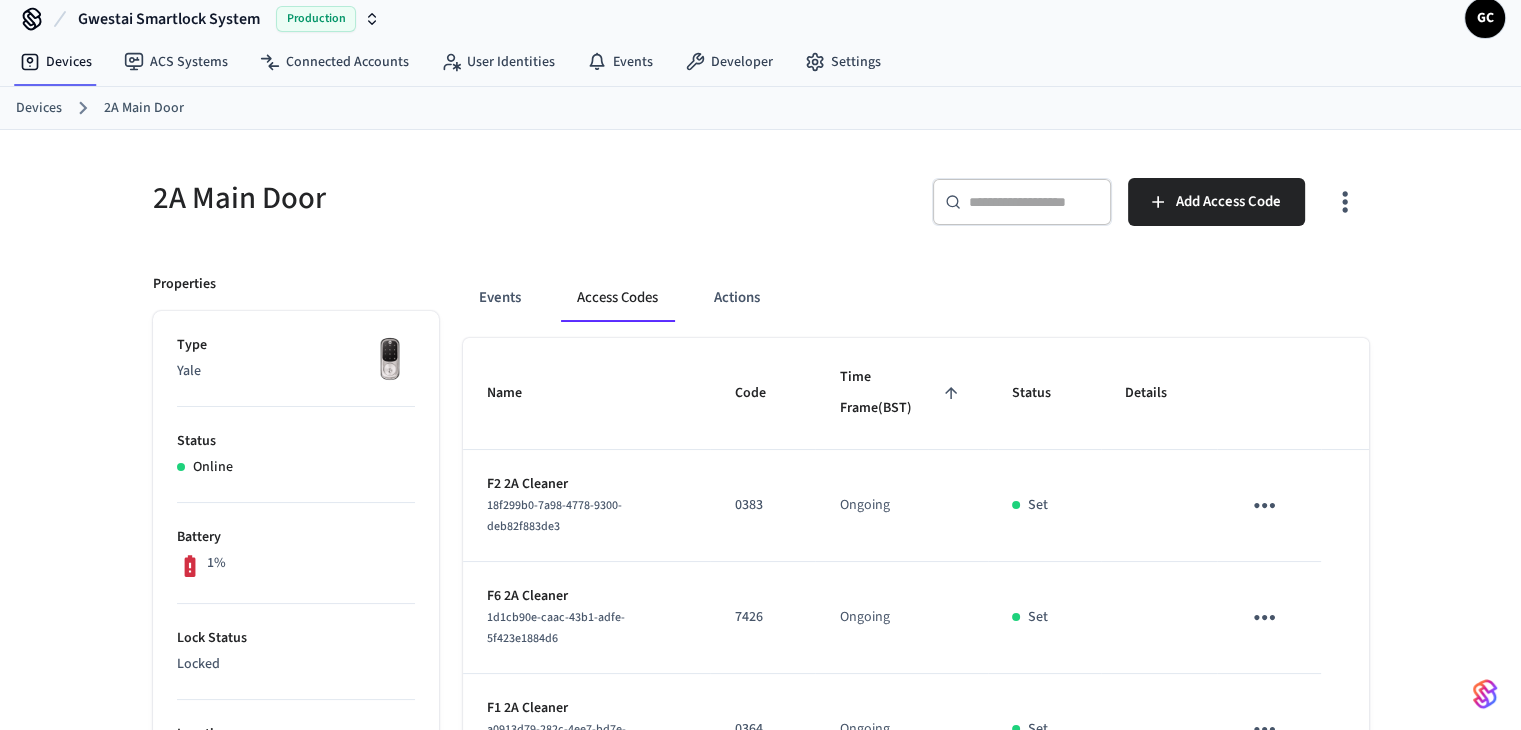 scroll, scrollTop: 0, scrollLeft: 0, axis: both 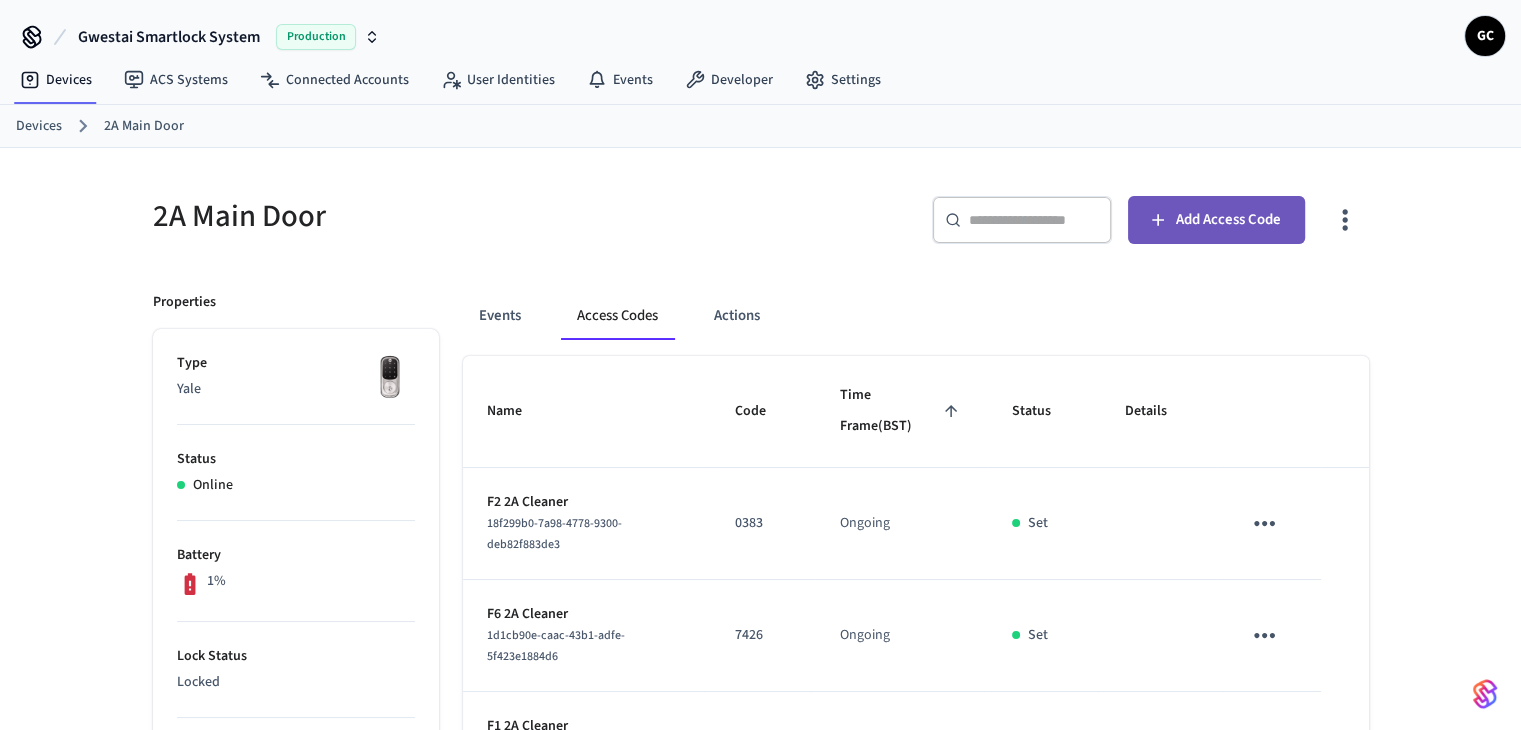 click on "Add Access Code" at bounding box center [1228, 220] 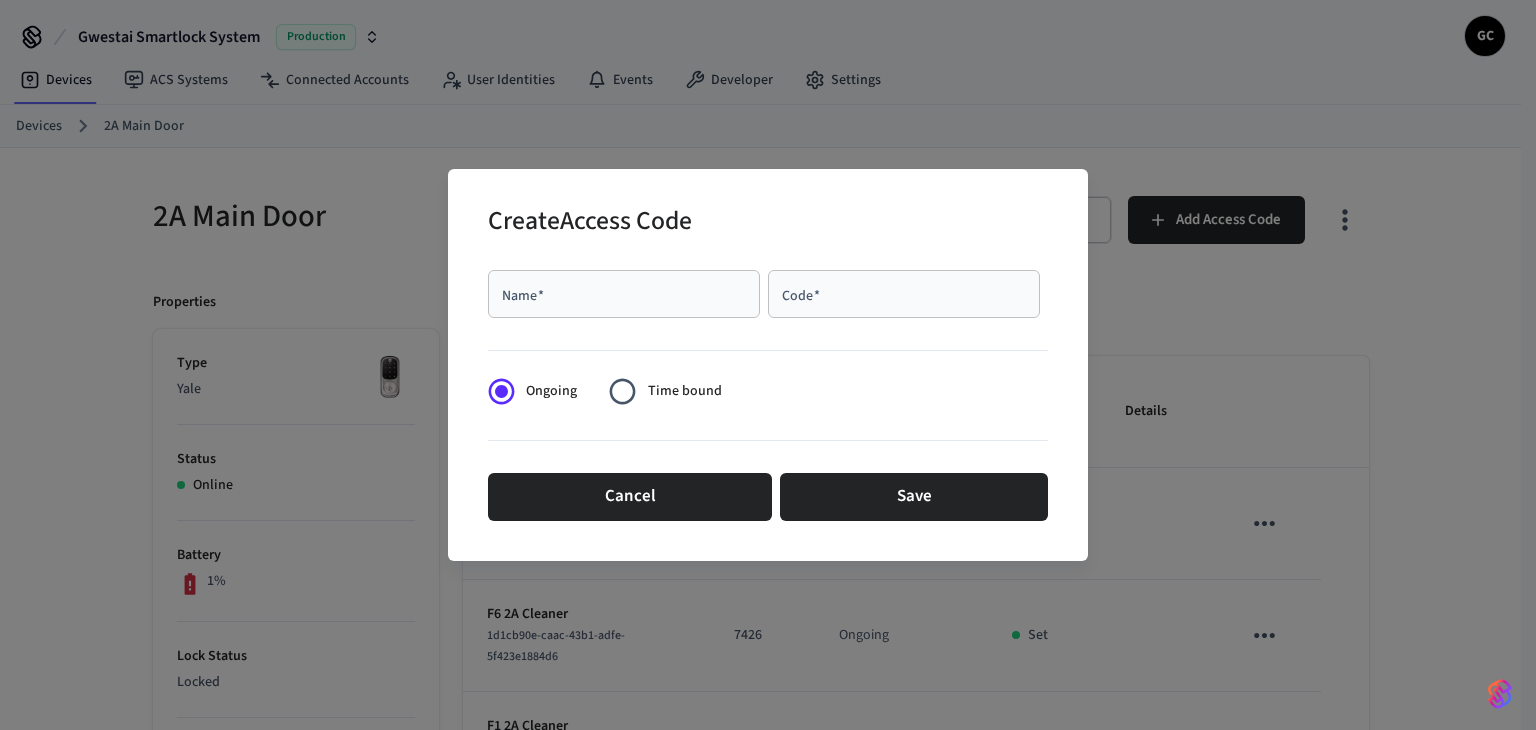 click on "Name   *" at bounding box center [624, 294] 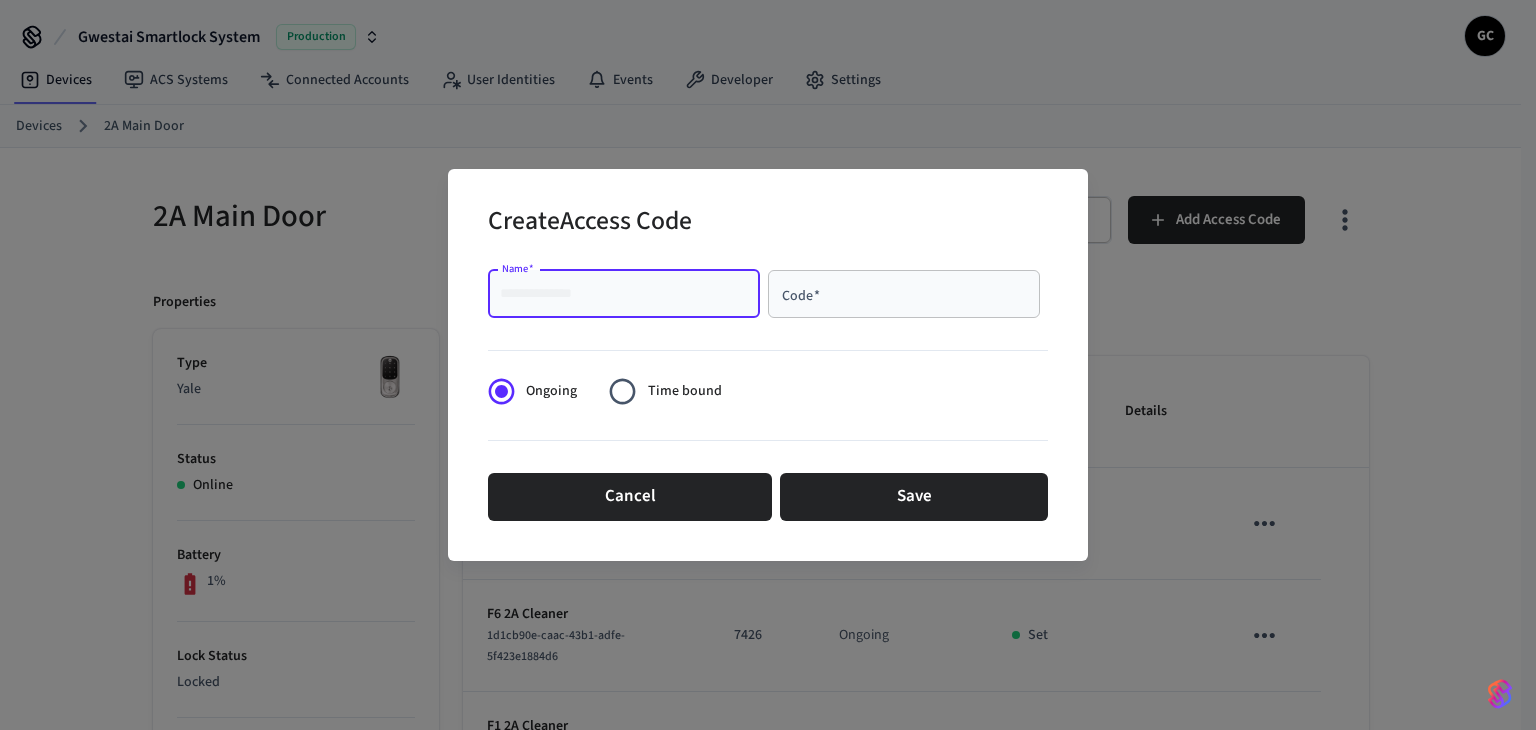 paste on "**********" 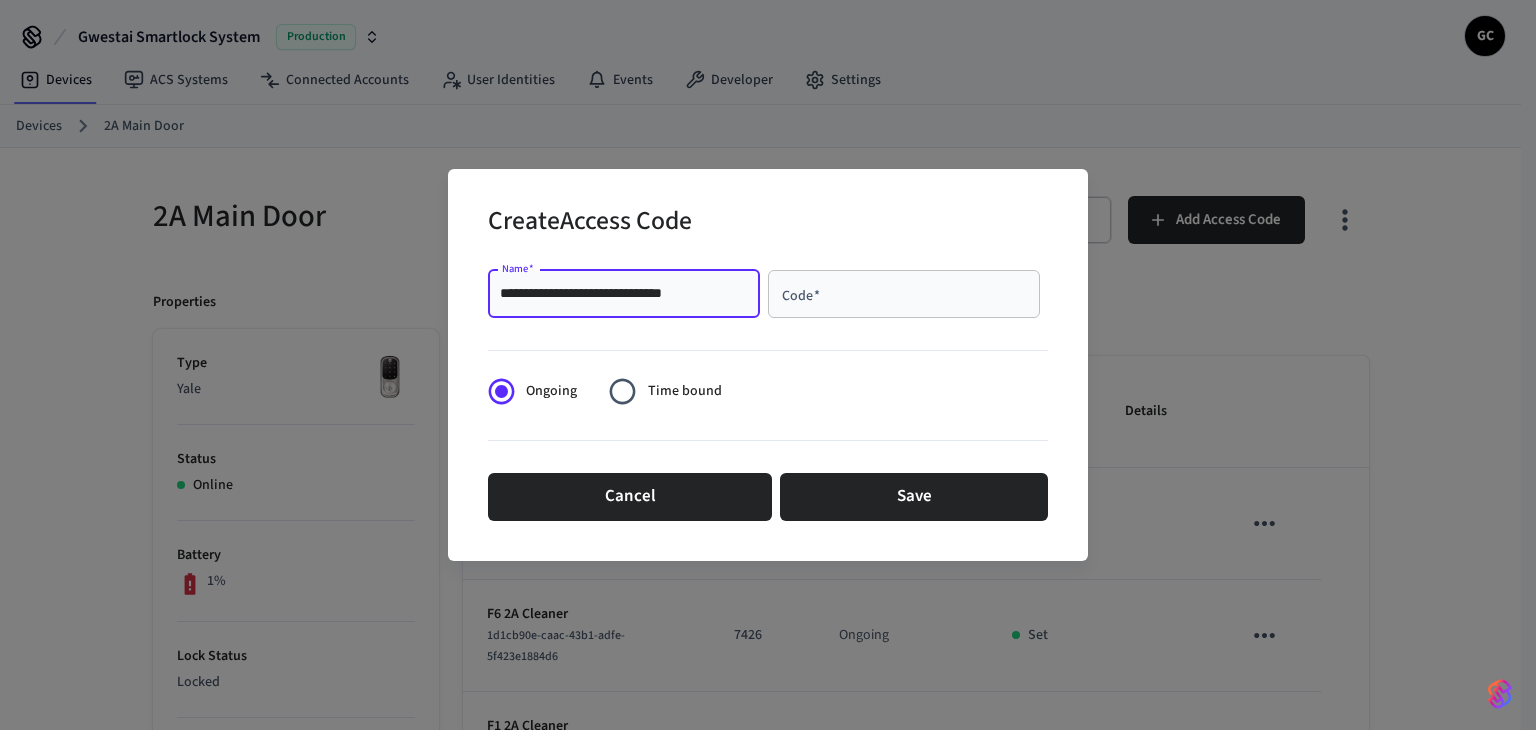 type on "**********" 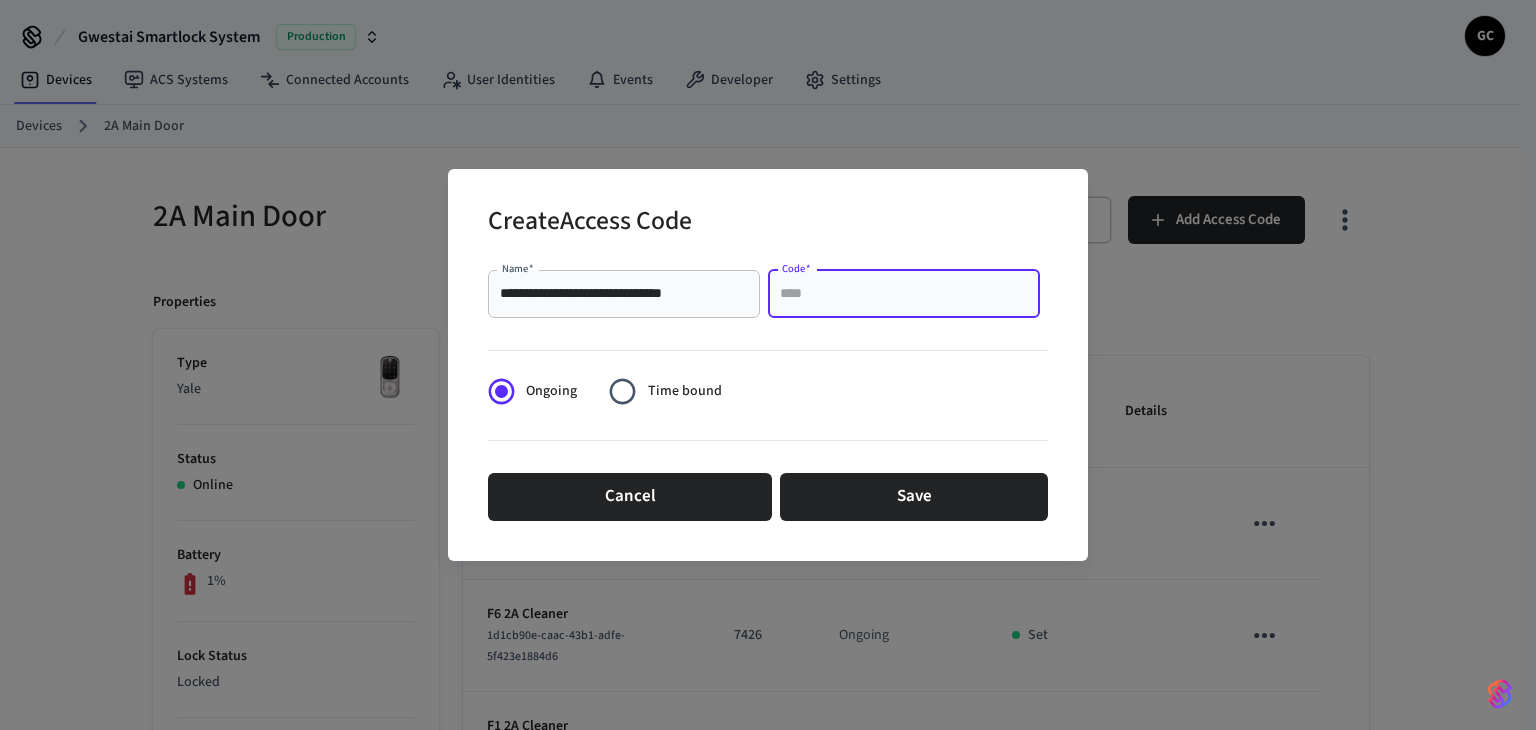 paste on "****" 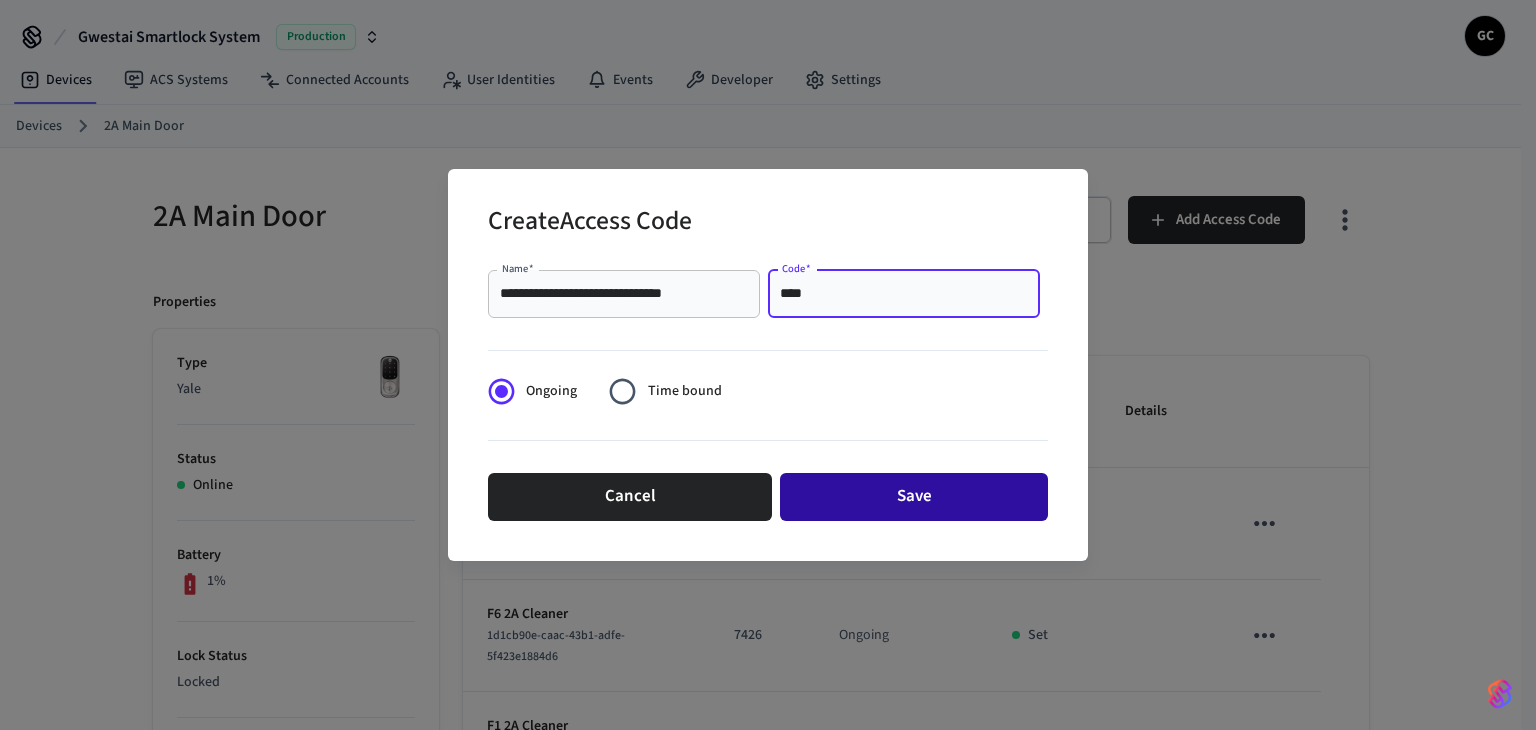 type on "****" 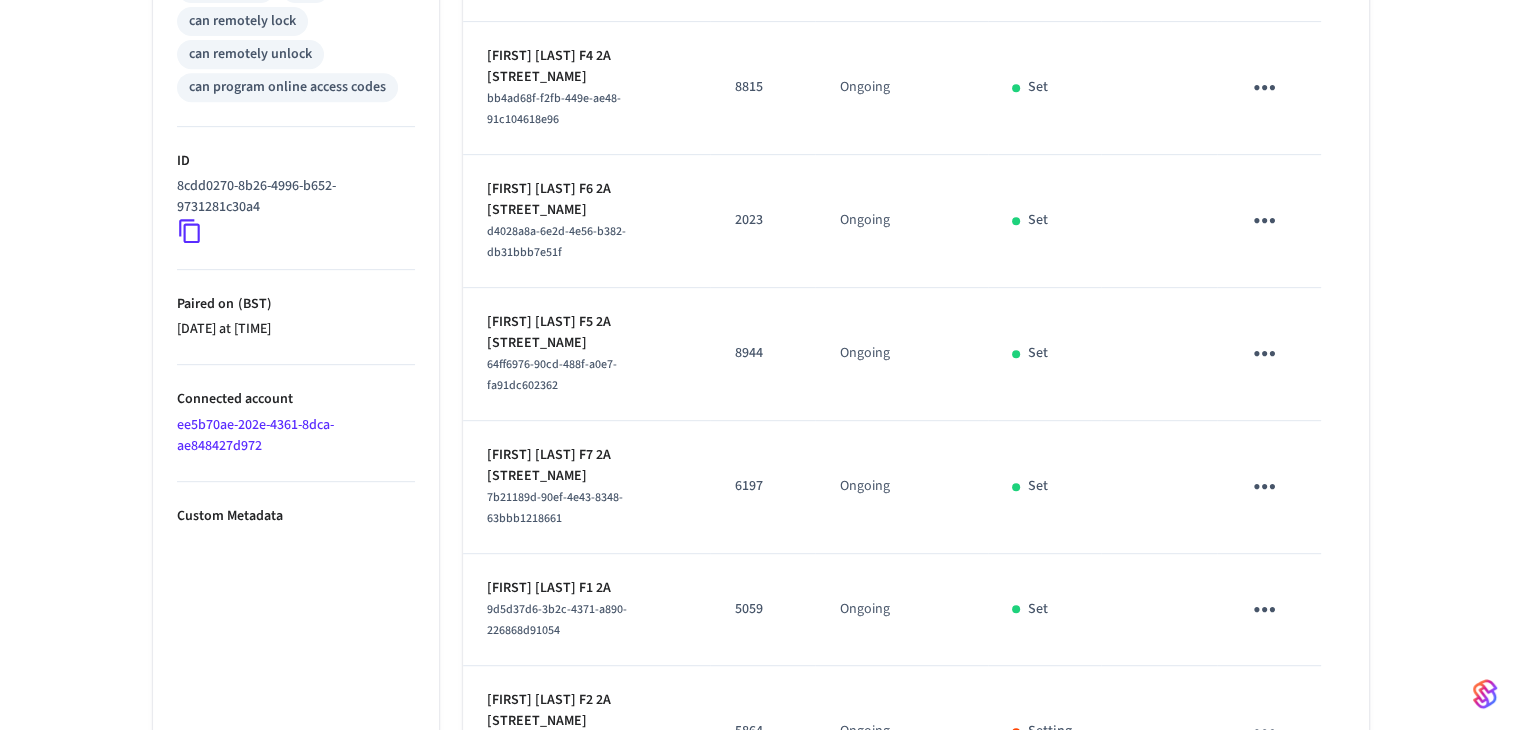 scroll, scrollTop: 972, scrollLeft: 0, axis: vertical 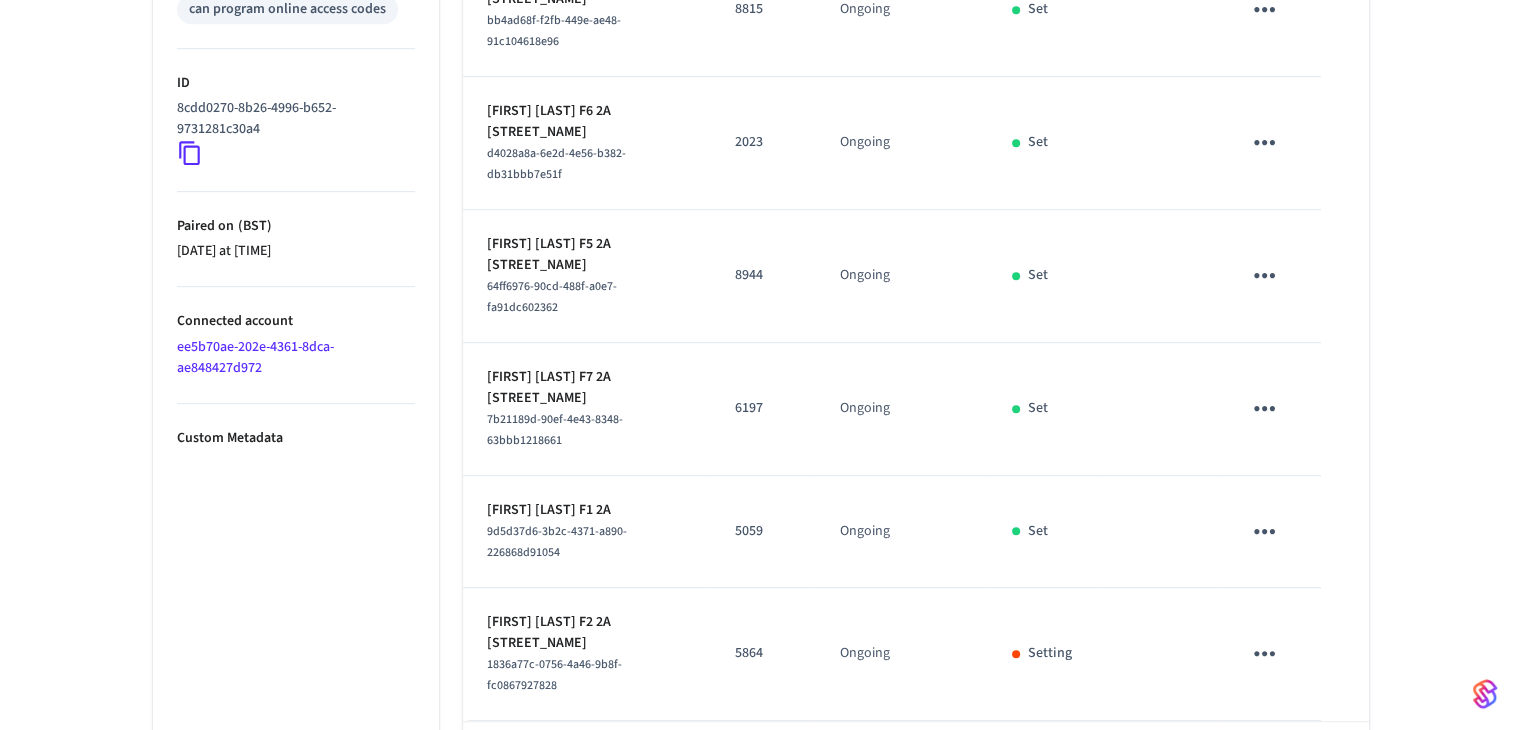 click on "Type Yale Status Online Battery 1% Lock Status Locked Location 2A [STREET_NAME] Capabilities access_code lock can remotely lock can remotely unlock can program online access codes ID [UUID] Paired on ( BST ) [DATE] at [TIME] Connected account [UUID] Custom Metadata" at bounding box center [296, 87] 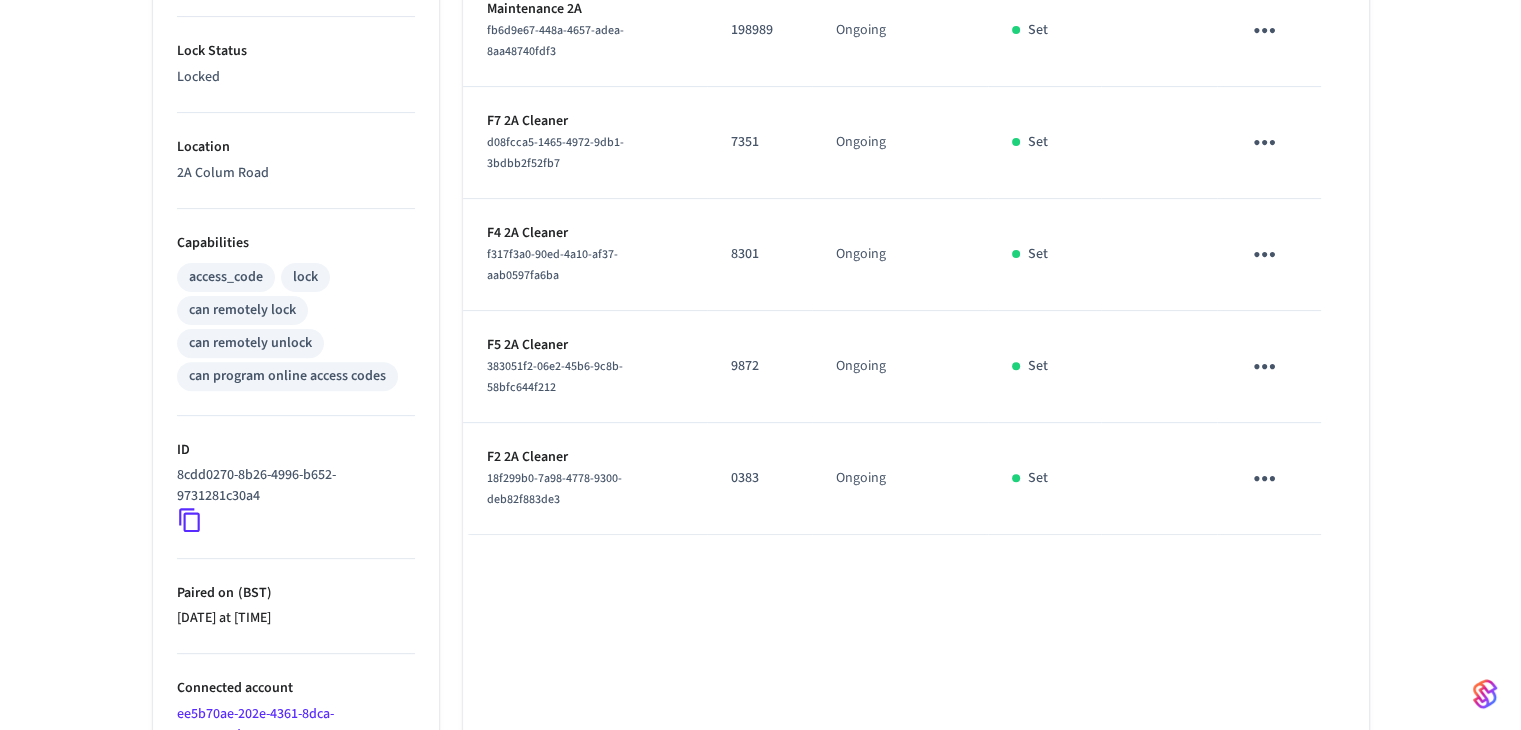 scroll, scrollTop: 618, scrollLeft: 0, axis: vertical 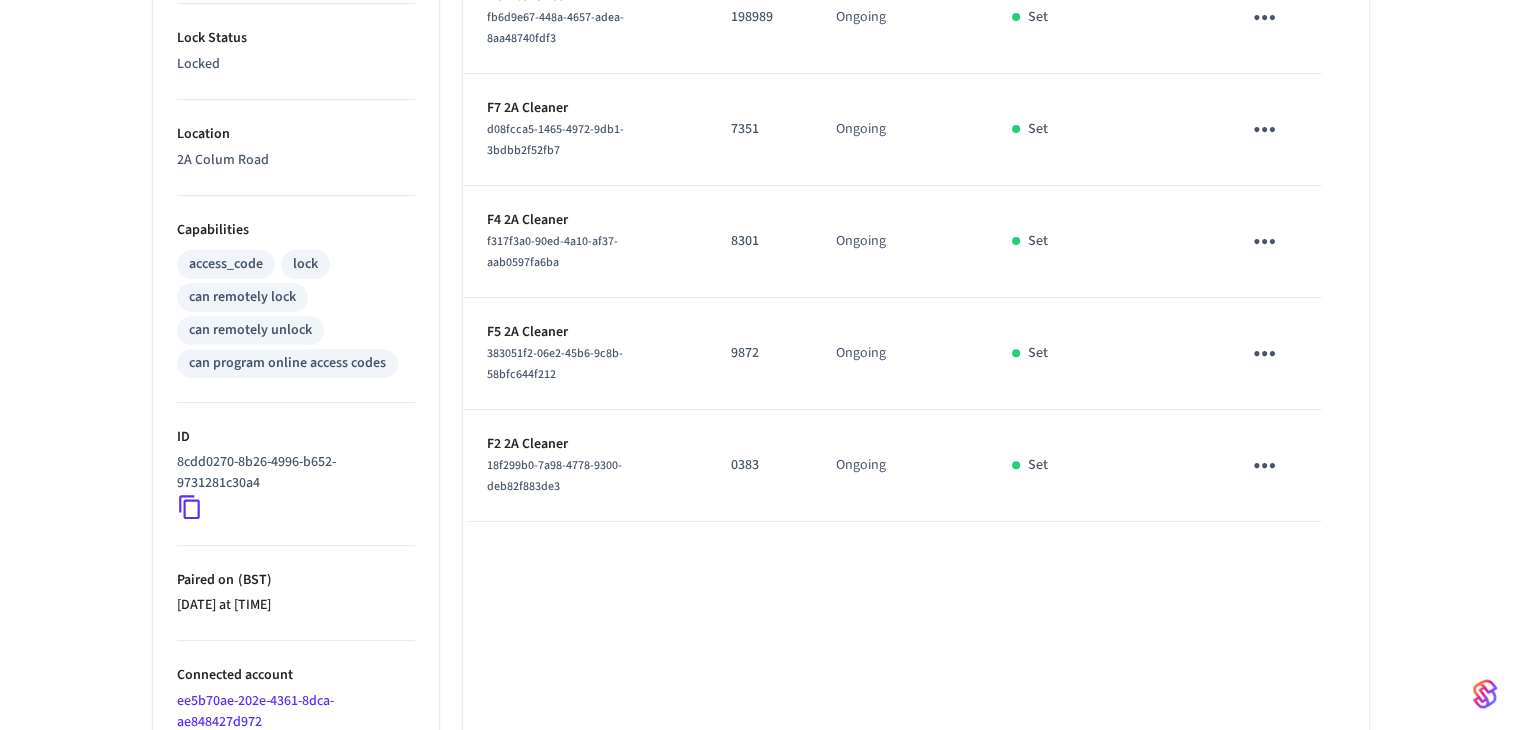 click on "0383" at bounding box center (759, 465) 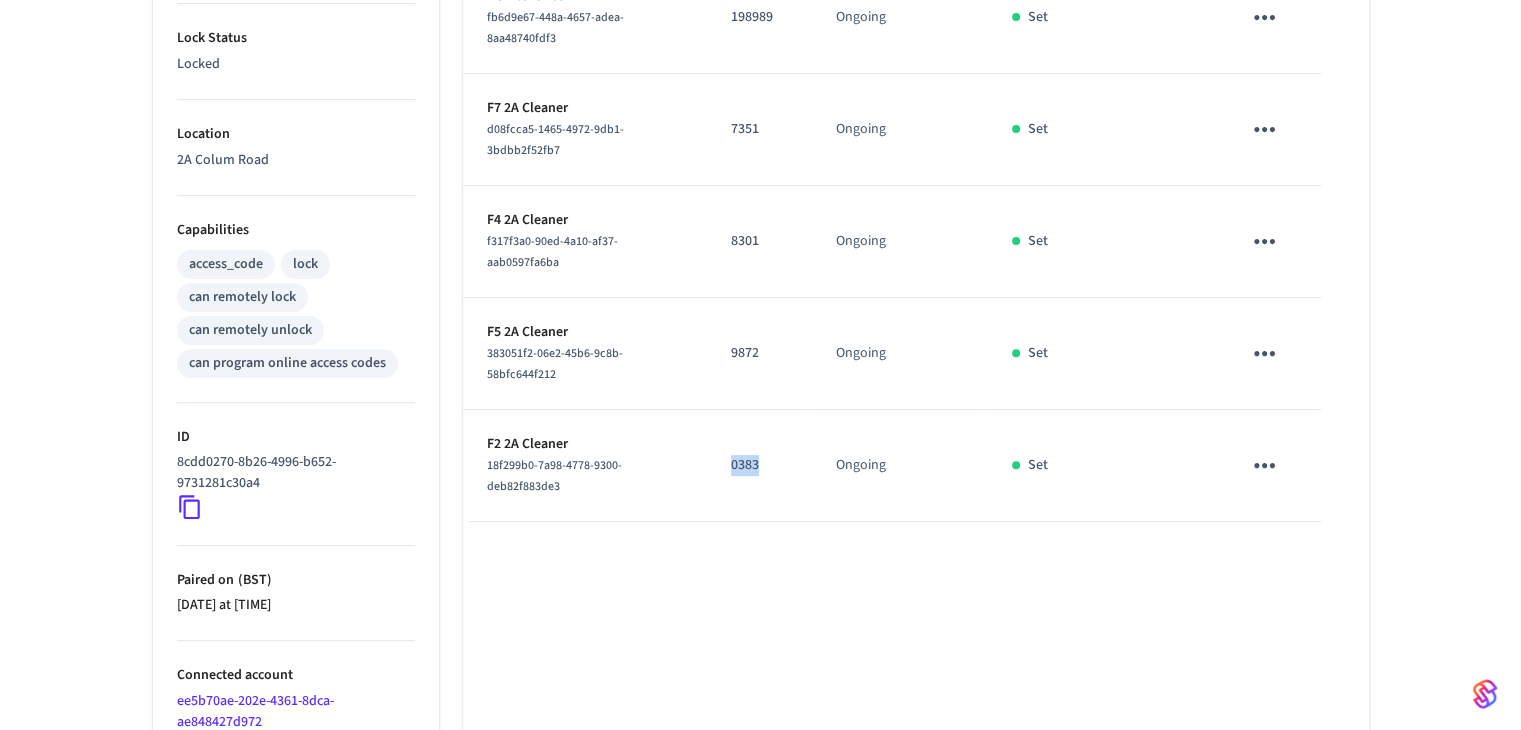 click on "0383" at bounding box center [759, 465] 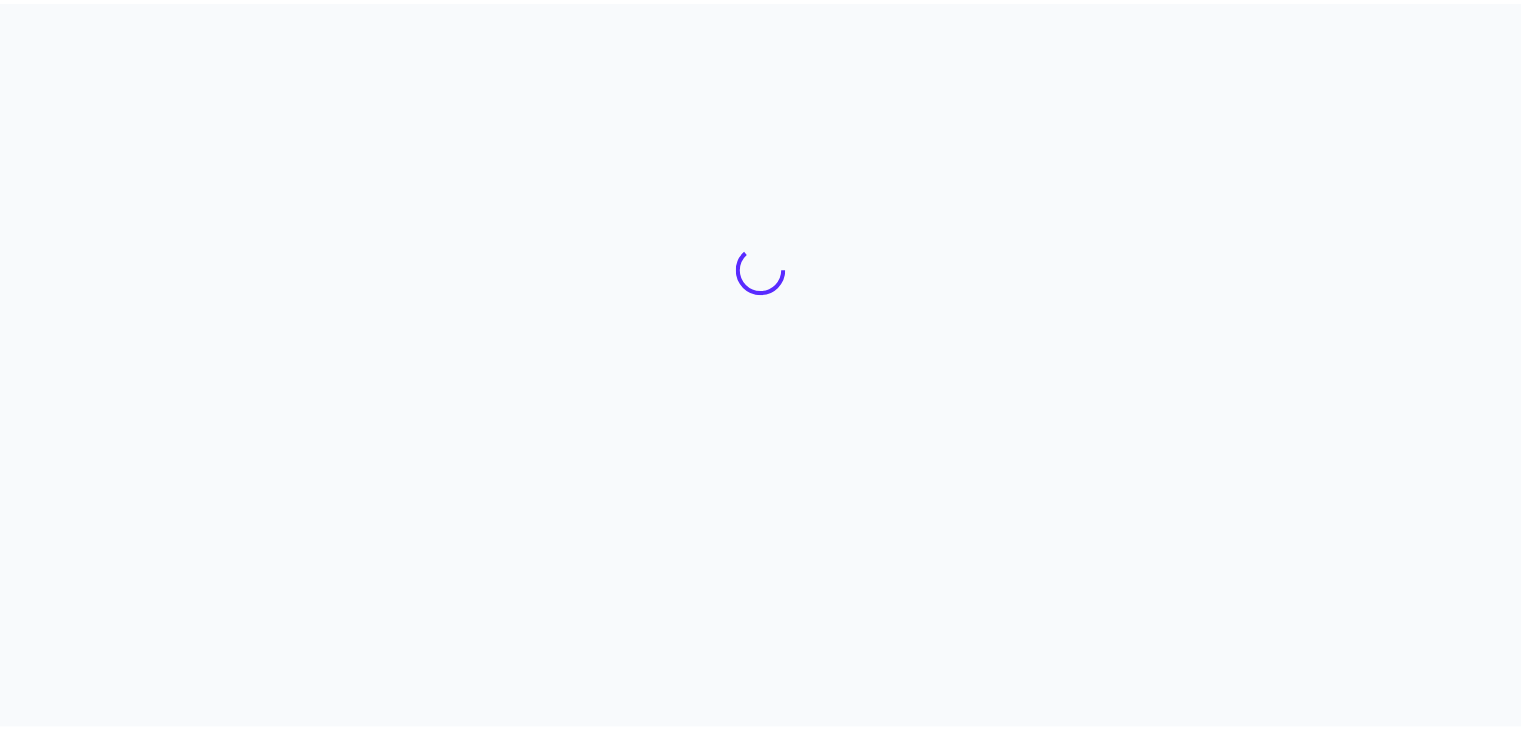 scroll, scrollTop: 0, scrollLeft: 0, axis: both 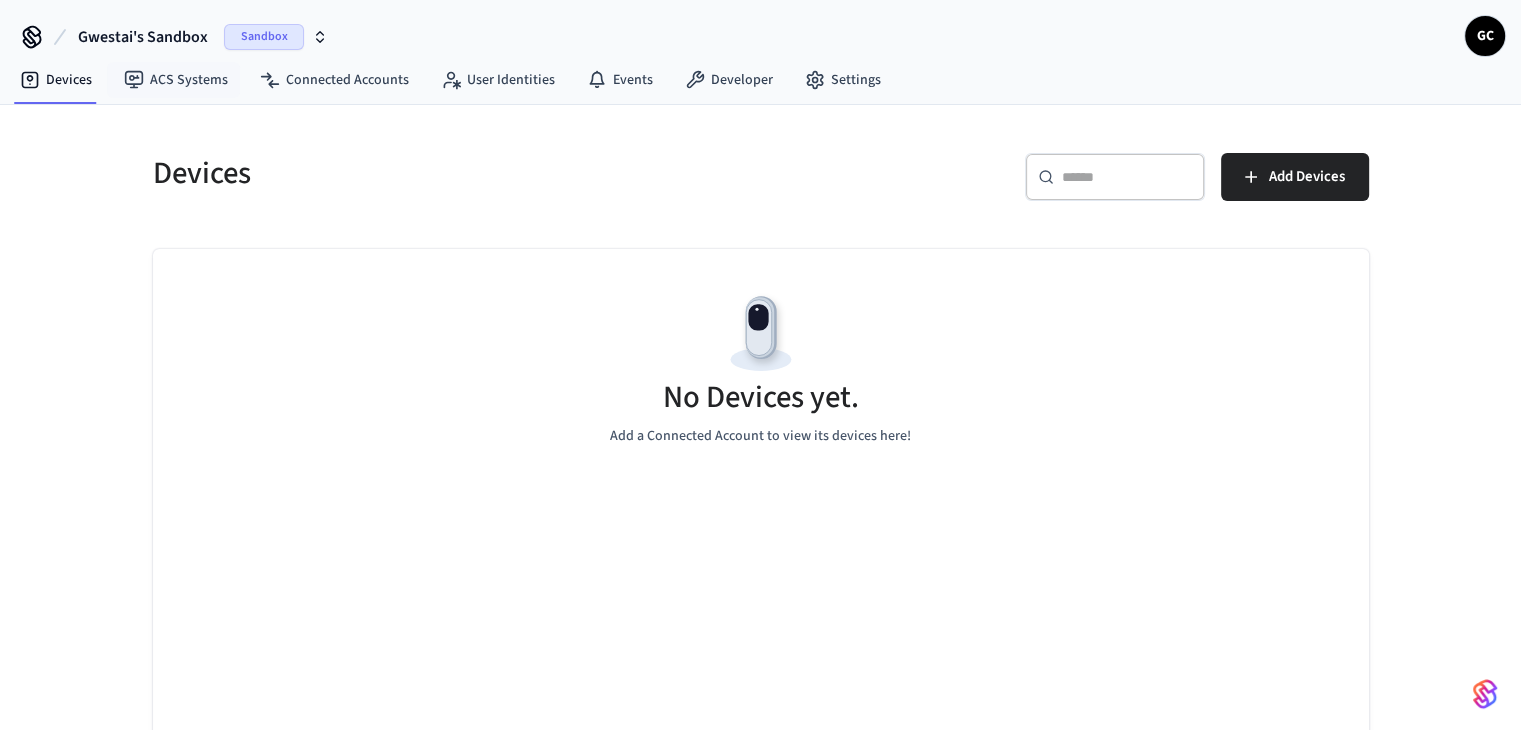 click on "Gwestai's Sandbox" at bounding box center (143, 37) 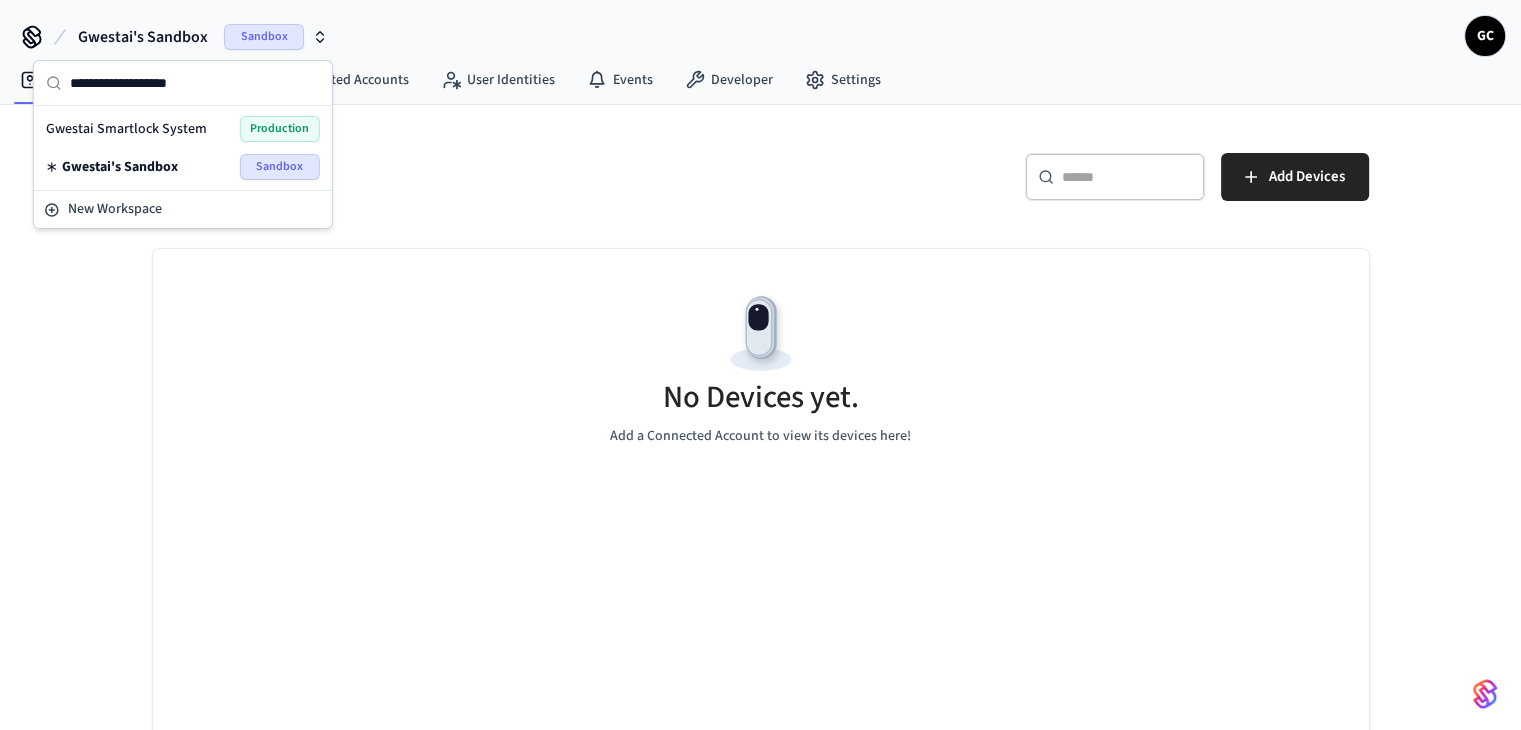 click on "Gwestai Smartlock System Production" at bounding box center [183, 129] 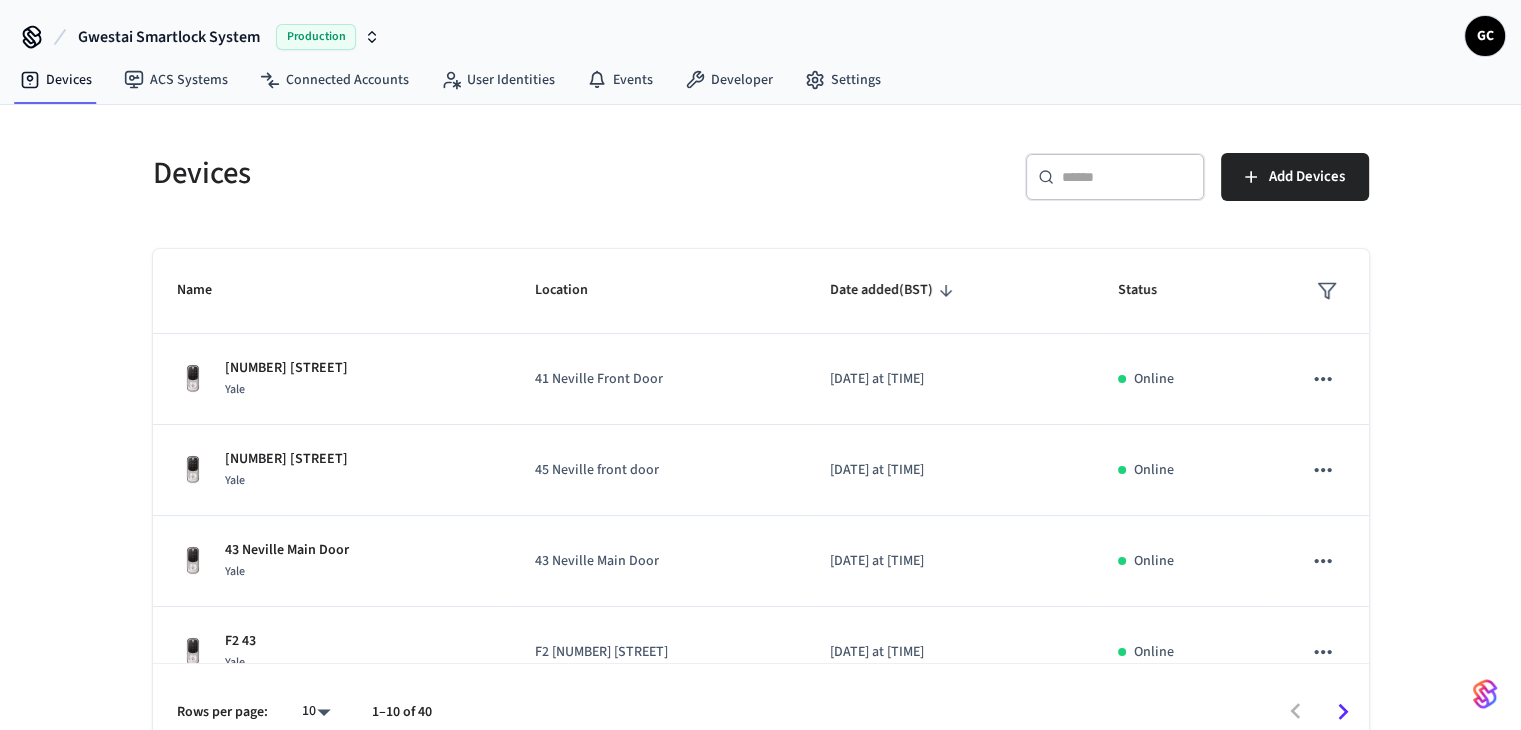 click at bounding box center (1127, 177) 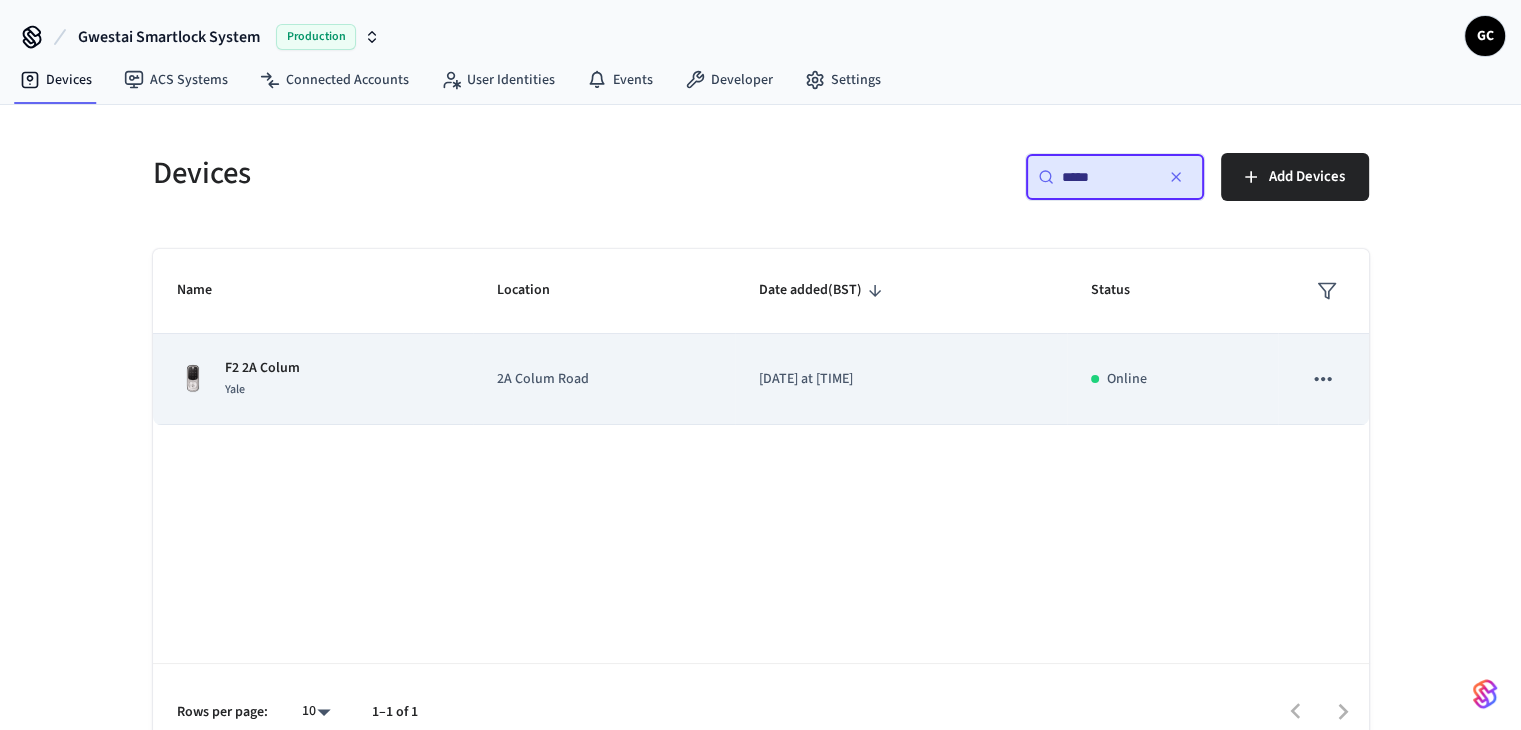type on "*****" 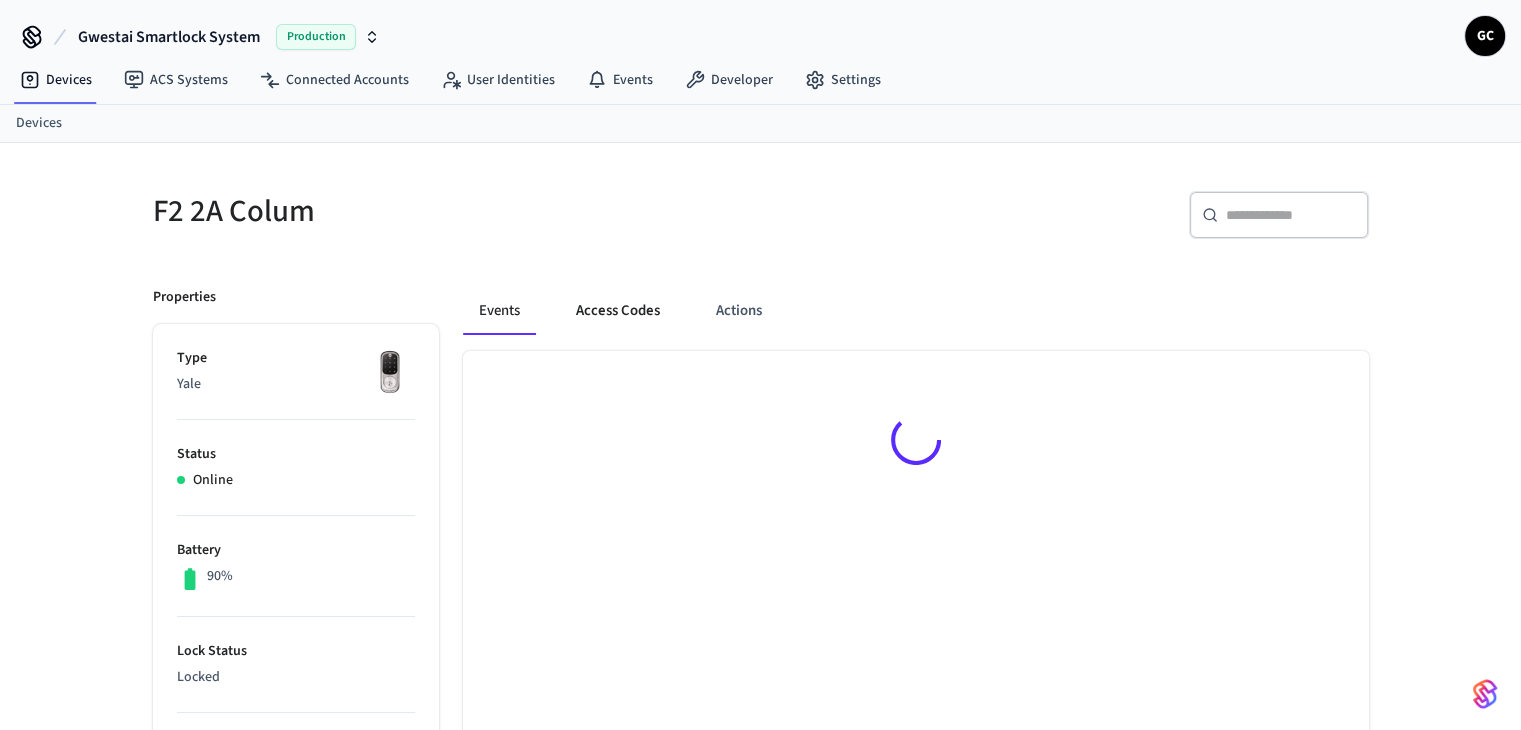 click on "Access Codes" at bounding box center [618, 311] 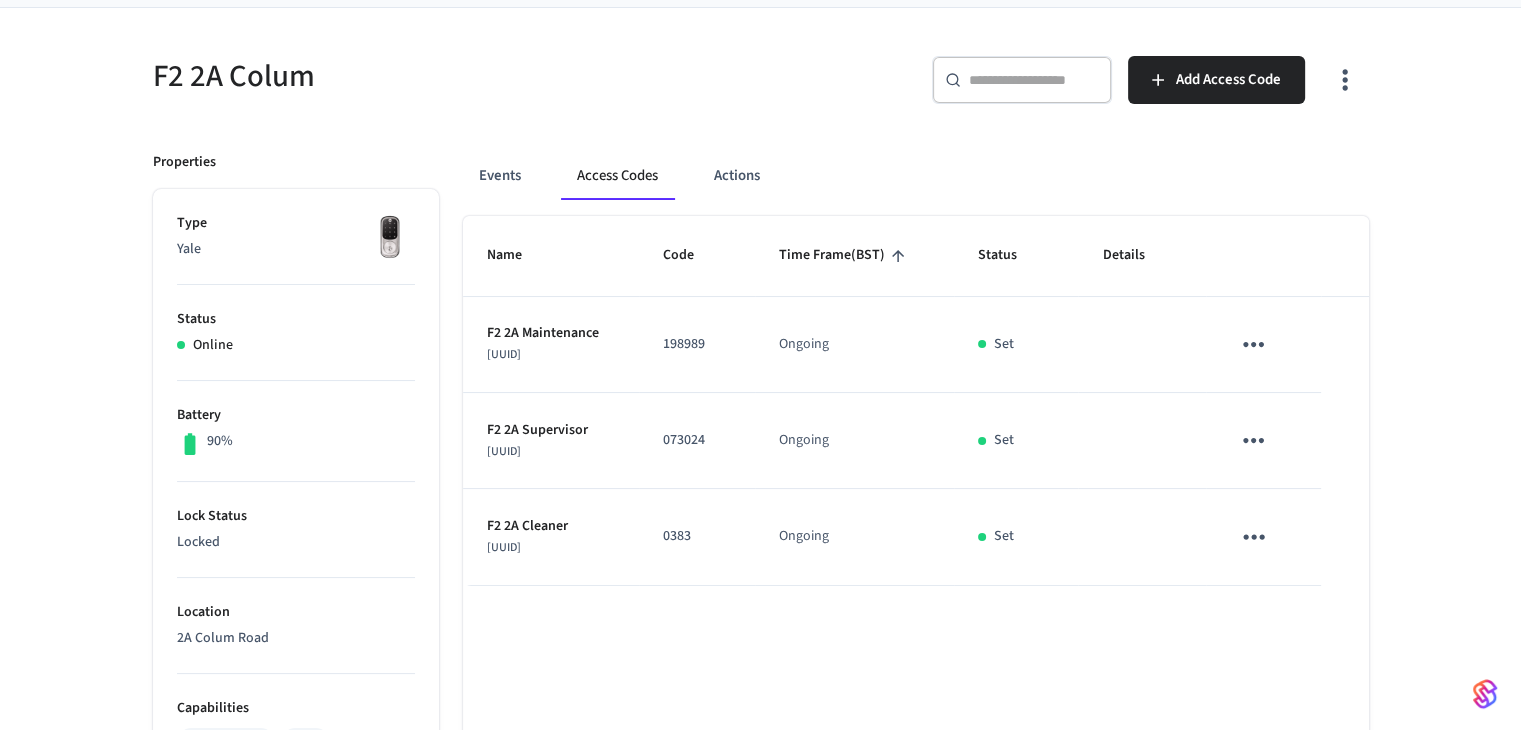 scroll, scrollTop: 118, scrollLeft: 0, axis: vertical 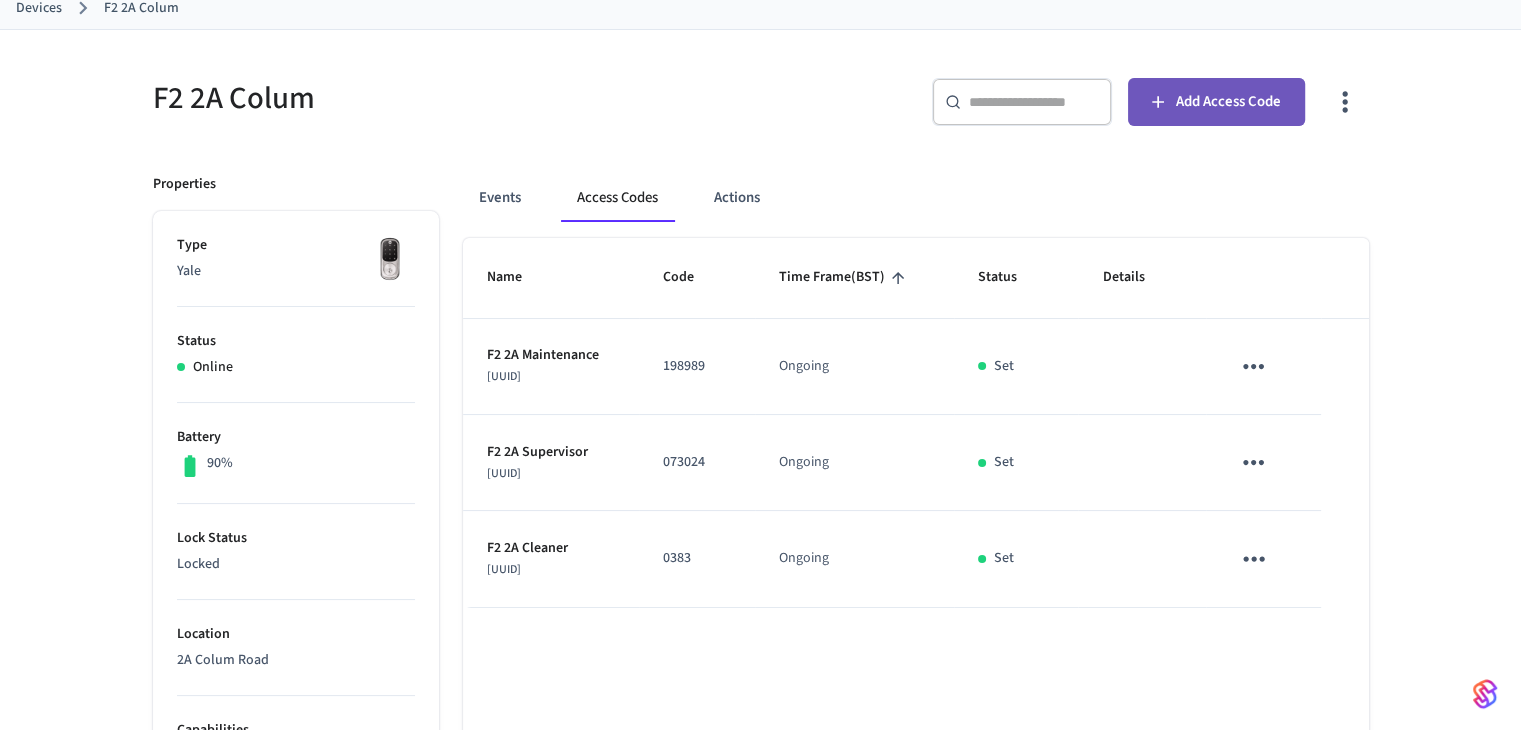 click on "Add Access Code" at bounding box center (1228, 102) 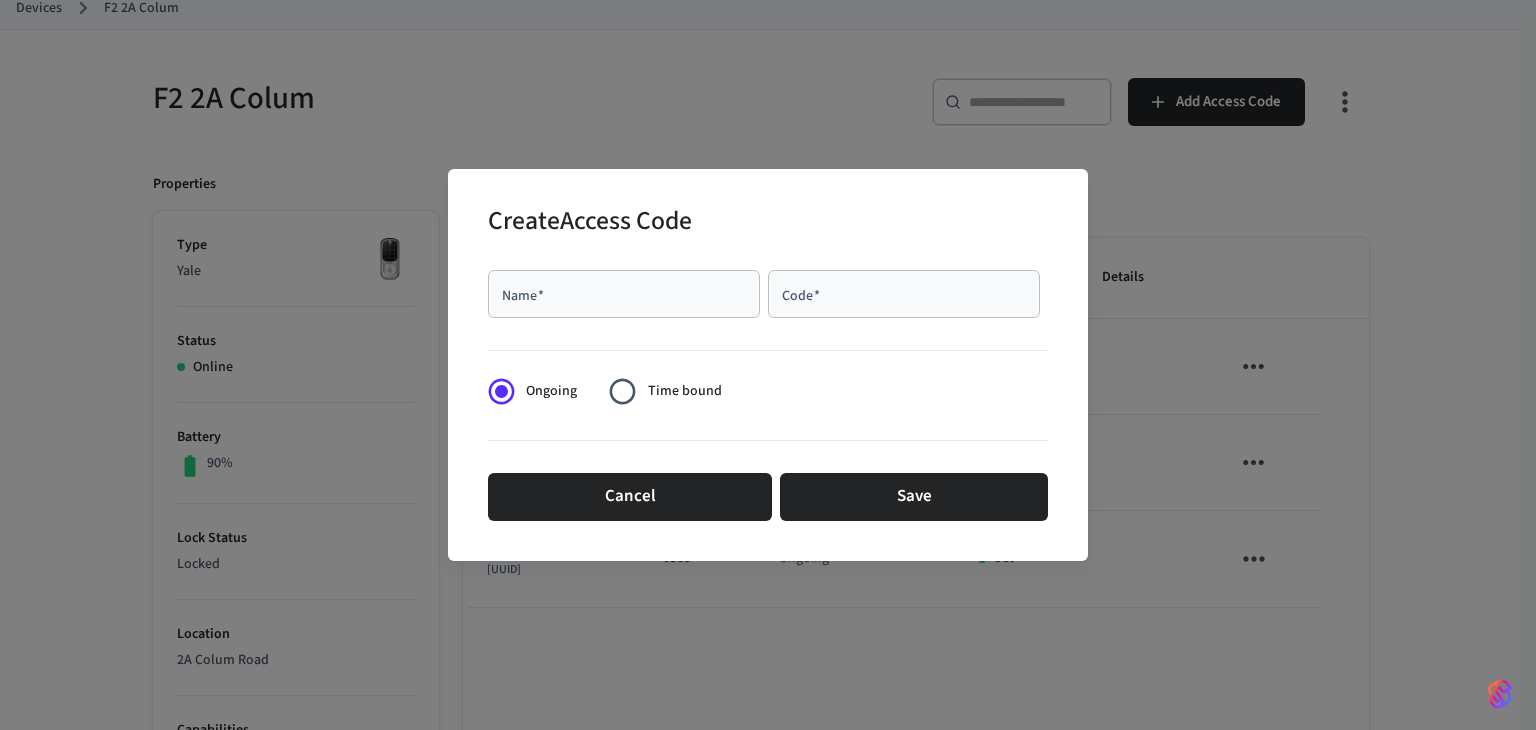 click on "Code   *" at bounding box center [904, 294] 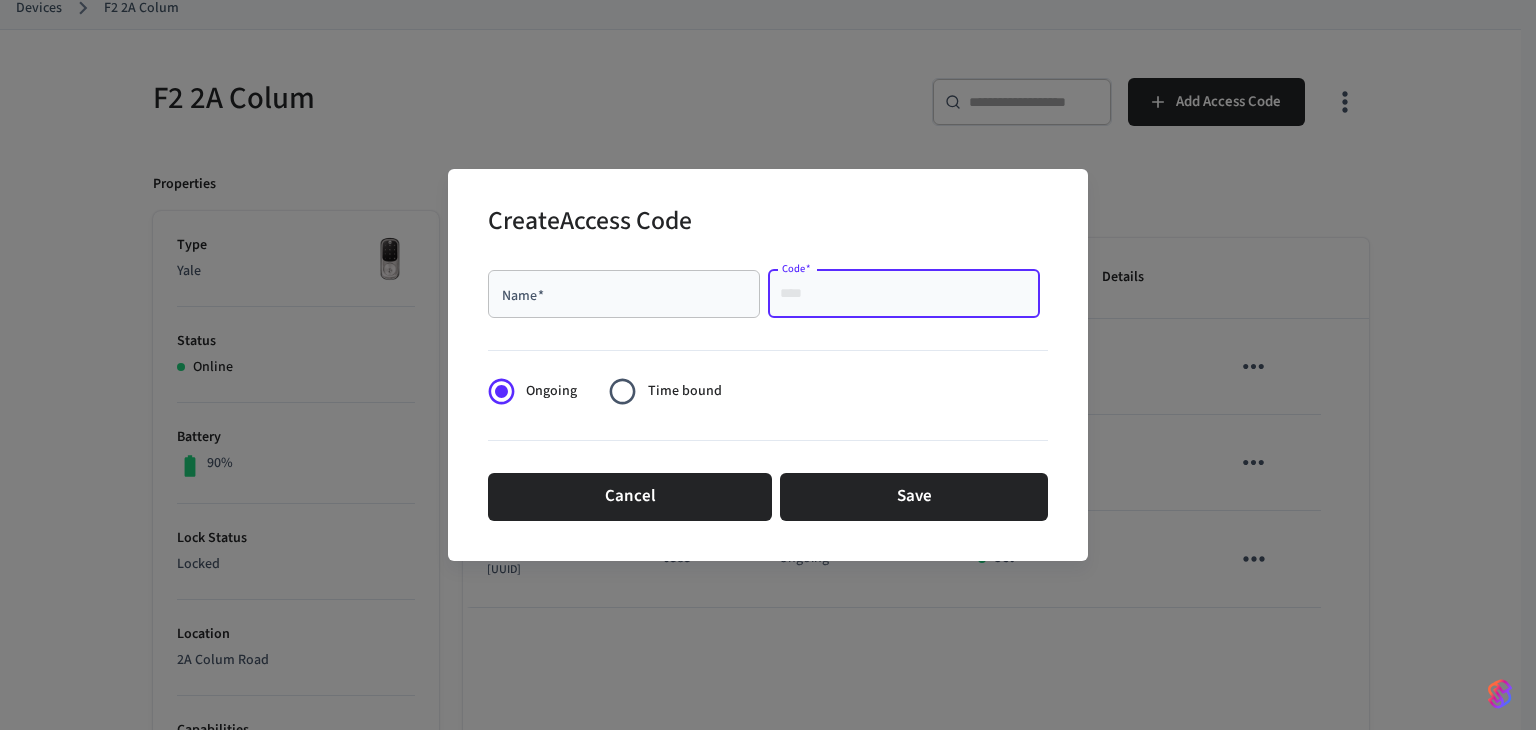 paste on "****" 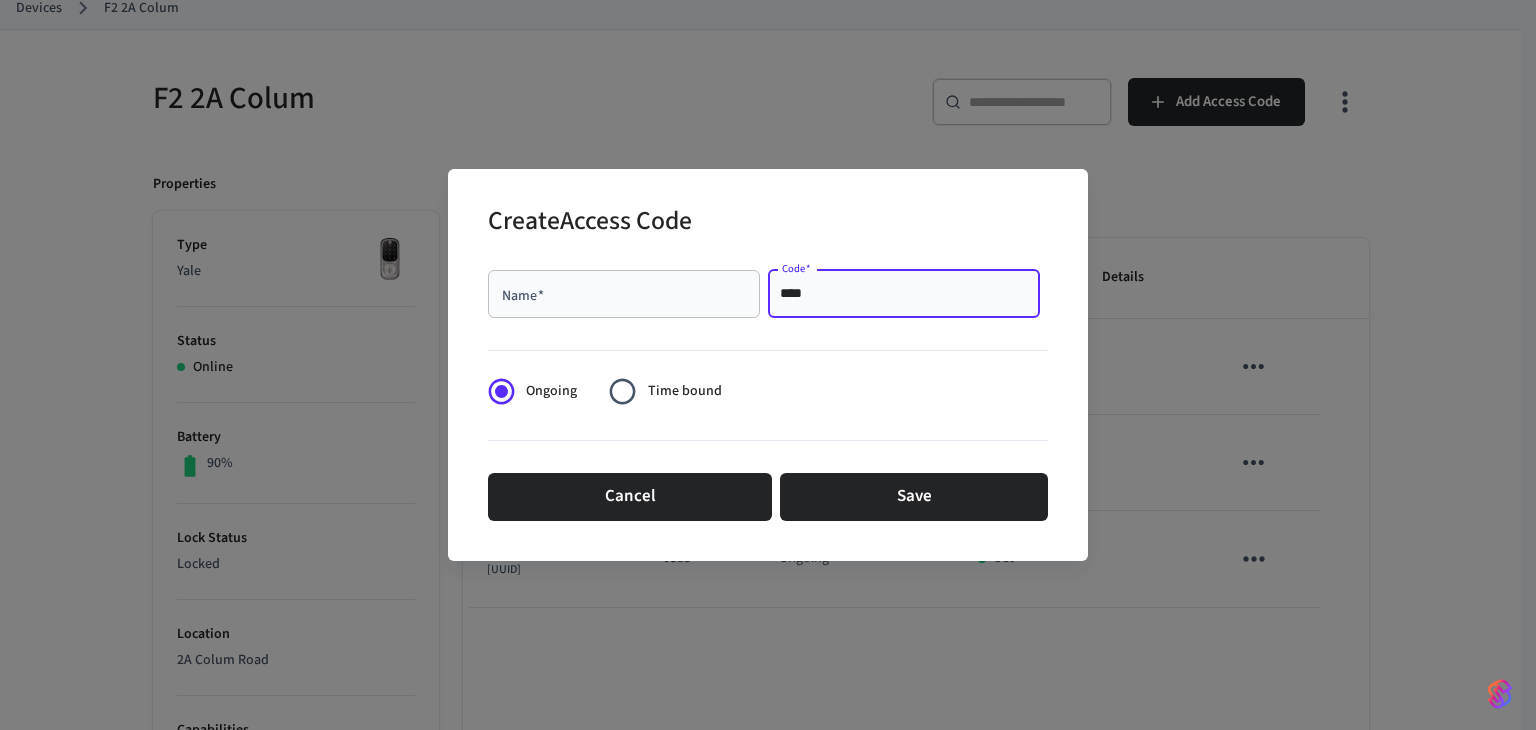 type on "****" 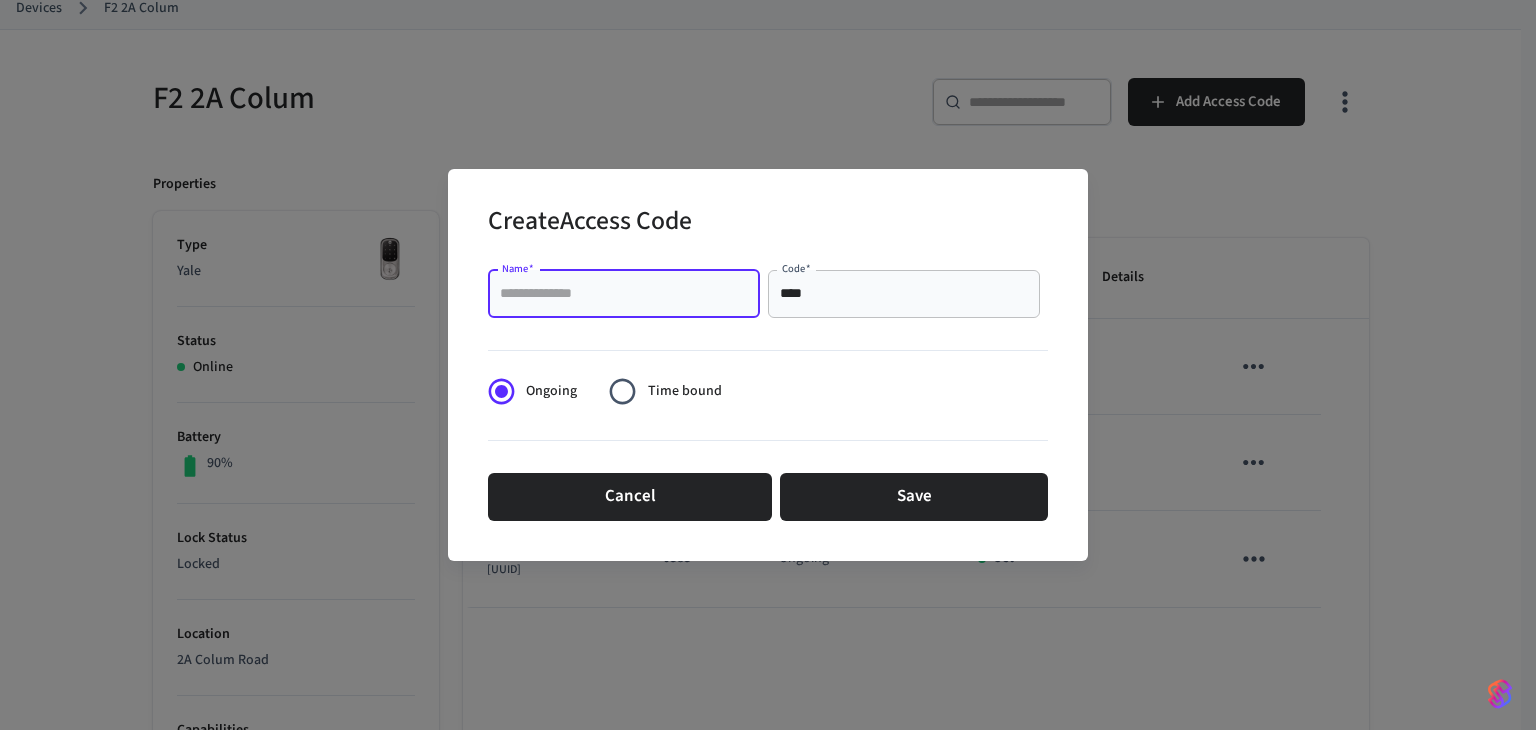 click on "Name   *" at bounding box center (624, 294) 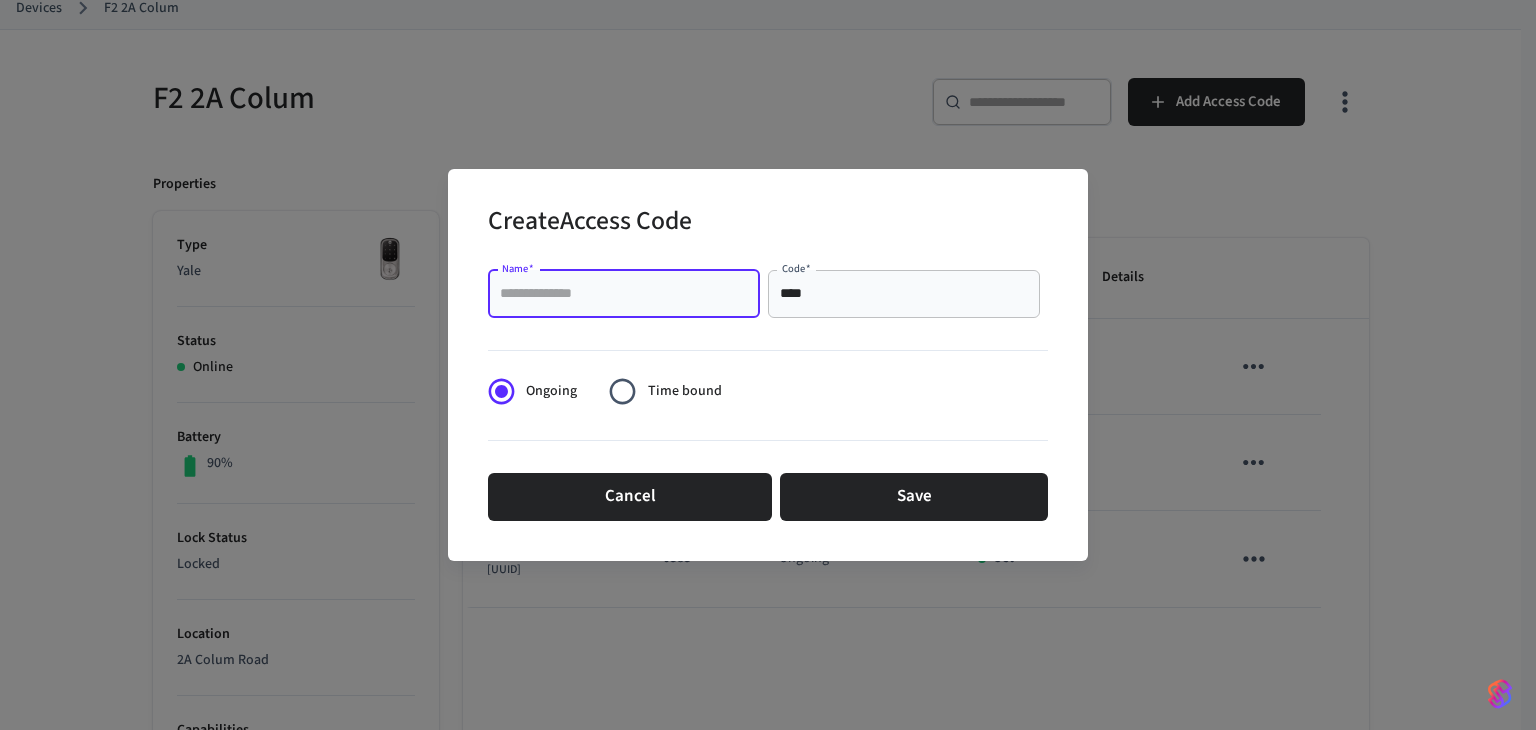 paste on "**********" 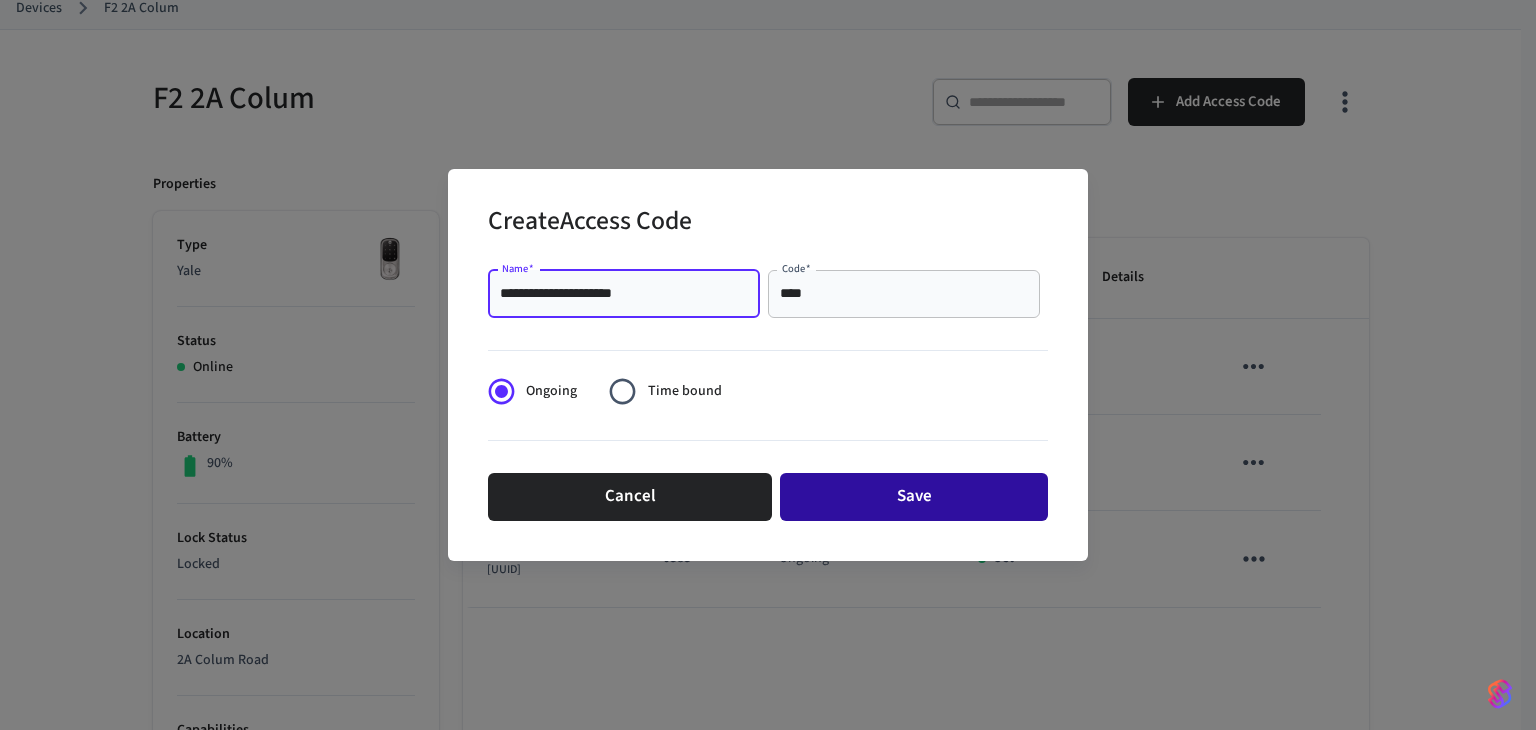 type on "**********" 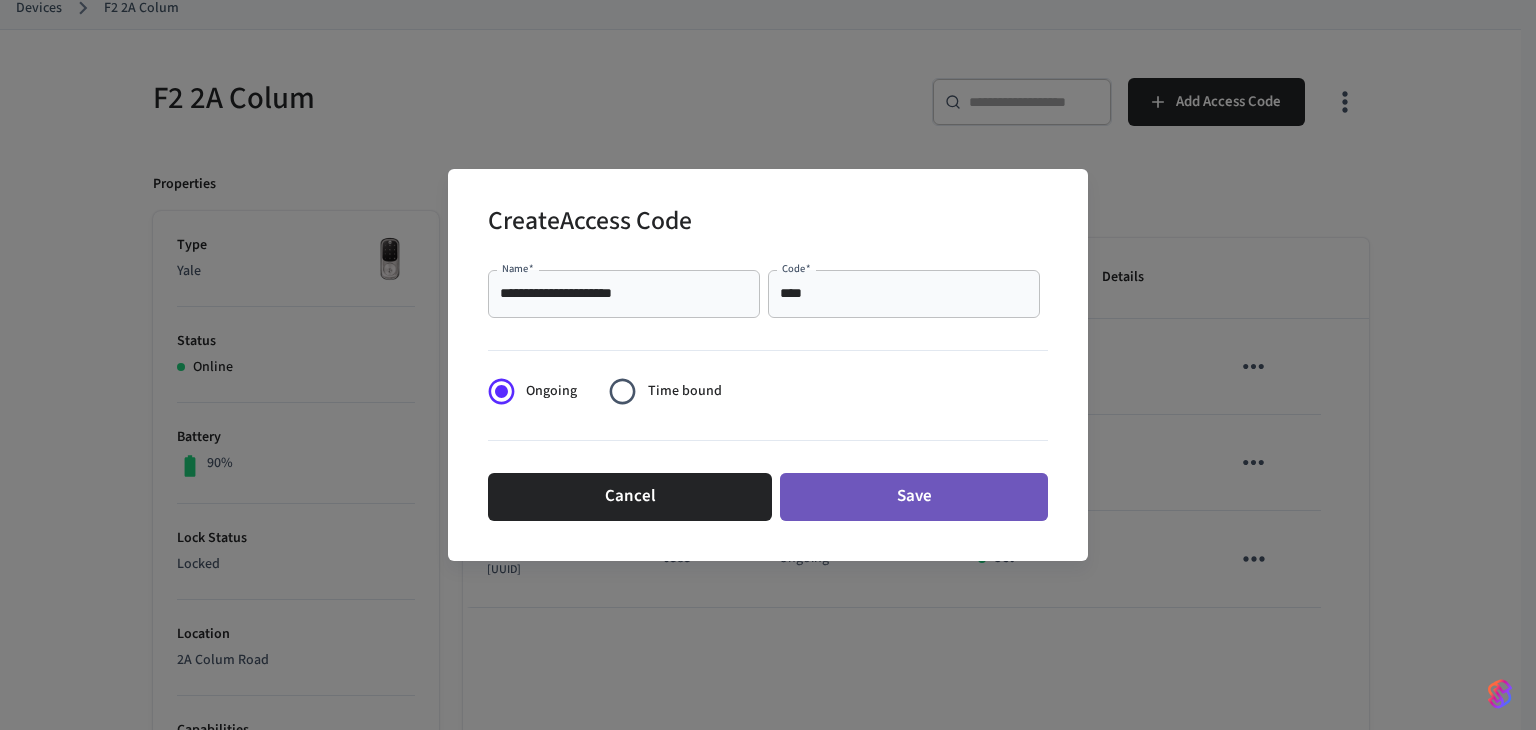 click on "Save" at bounding box center (914, 497) 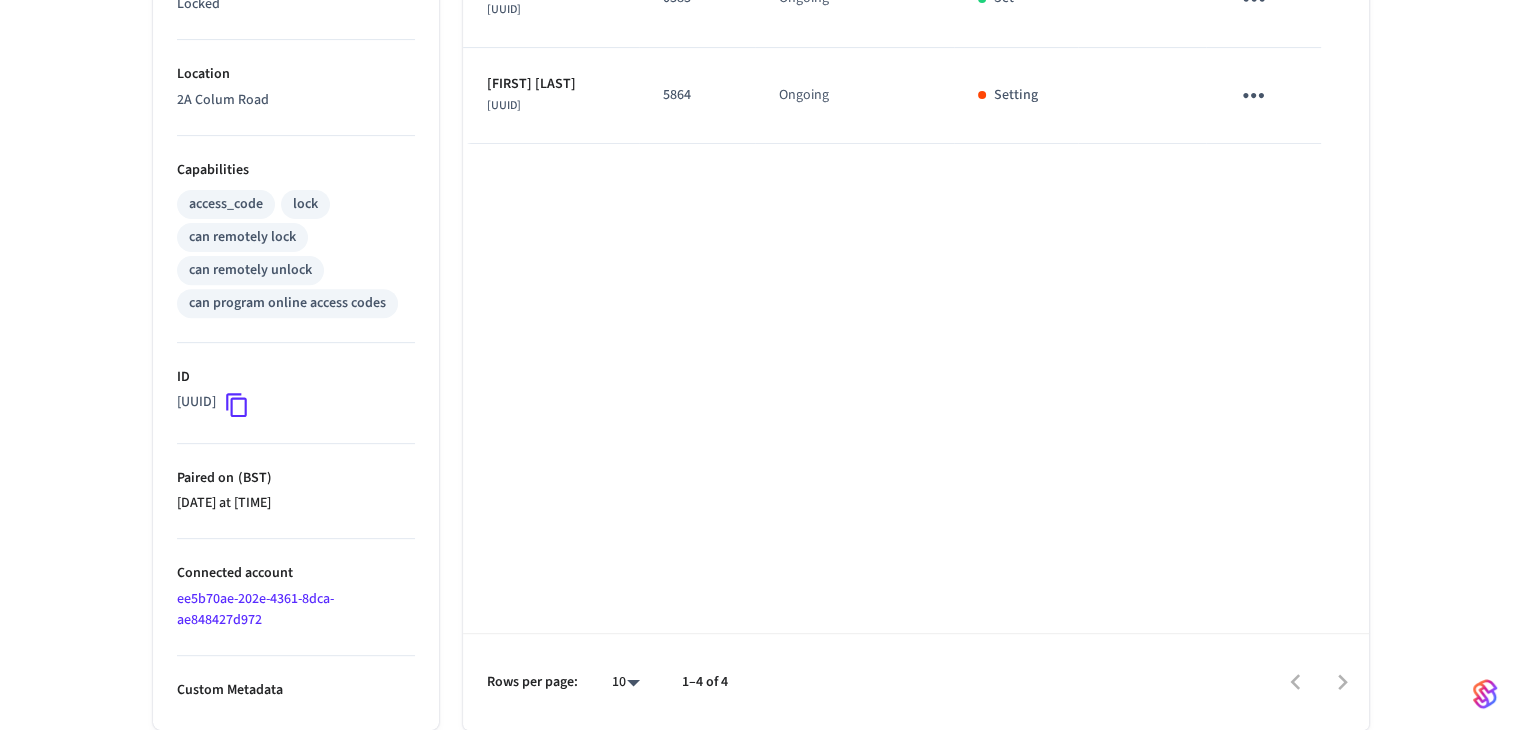 scroll, scrollTop: 118, scrollLeft: 0, axis: vertical 